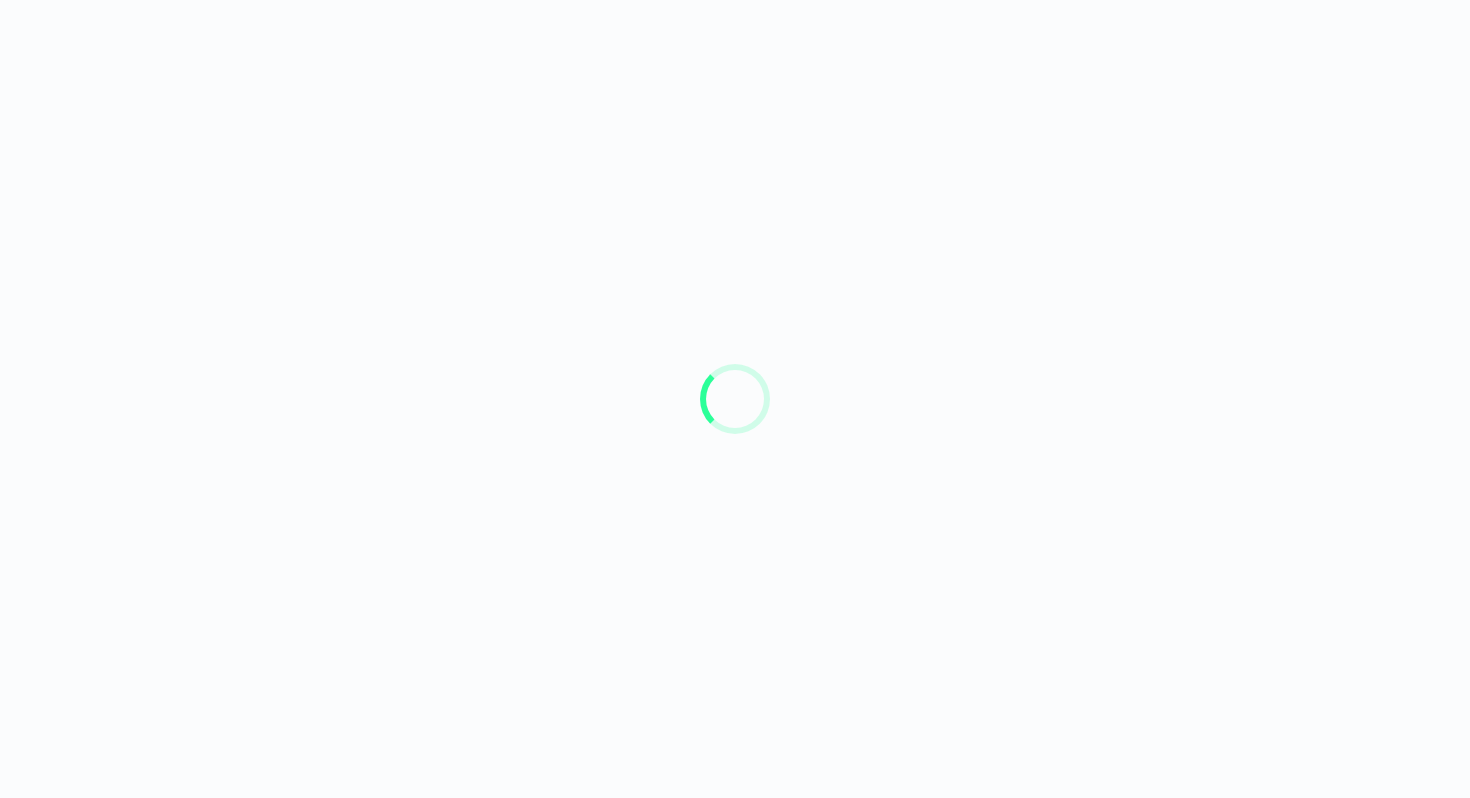 scroll, scrollTop: 0, scrollLeft: 0, axis: both 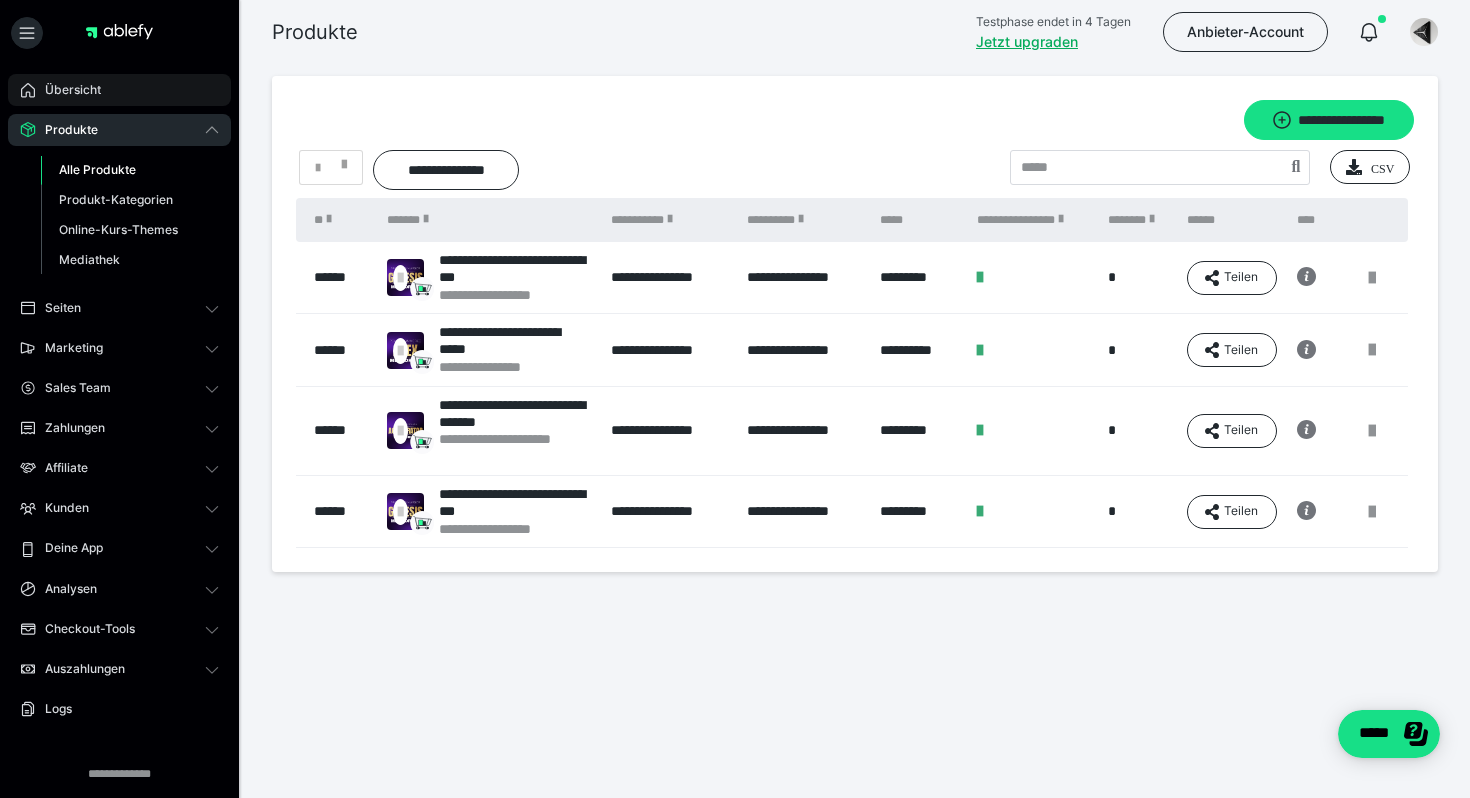 click on "Übersicht" at bounding box center (66, 90) 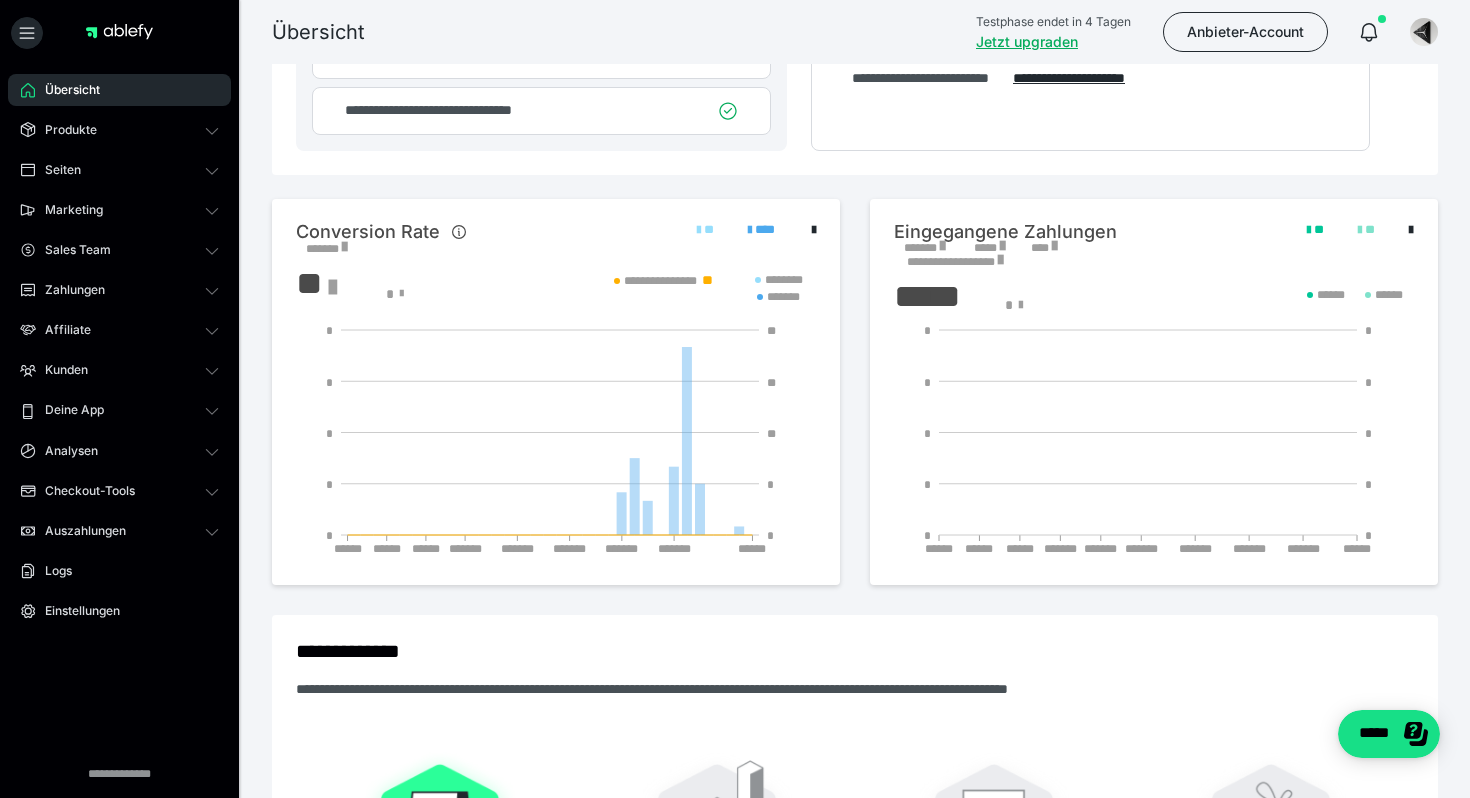 scroll, scrollTop: 932, scrollLeft: 0, axis: vertical 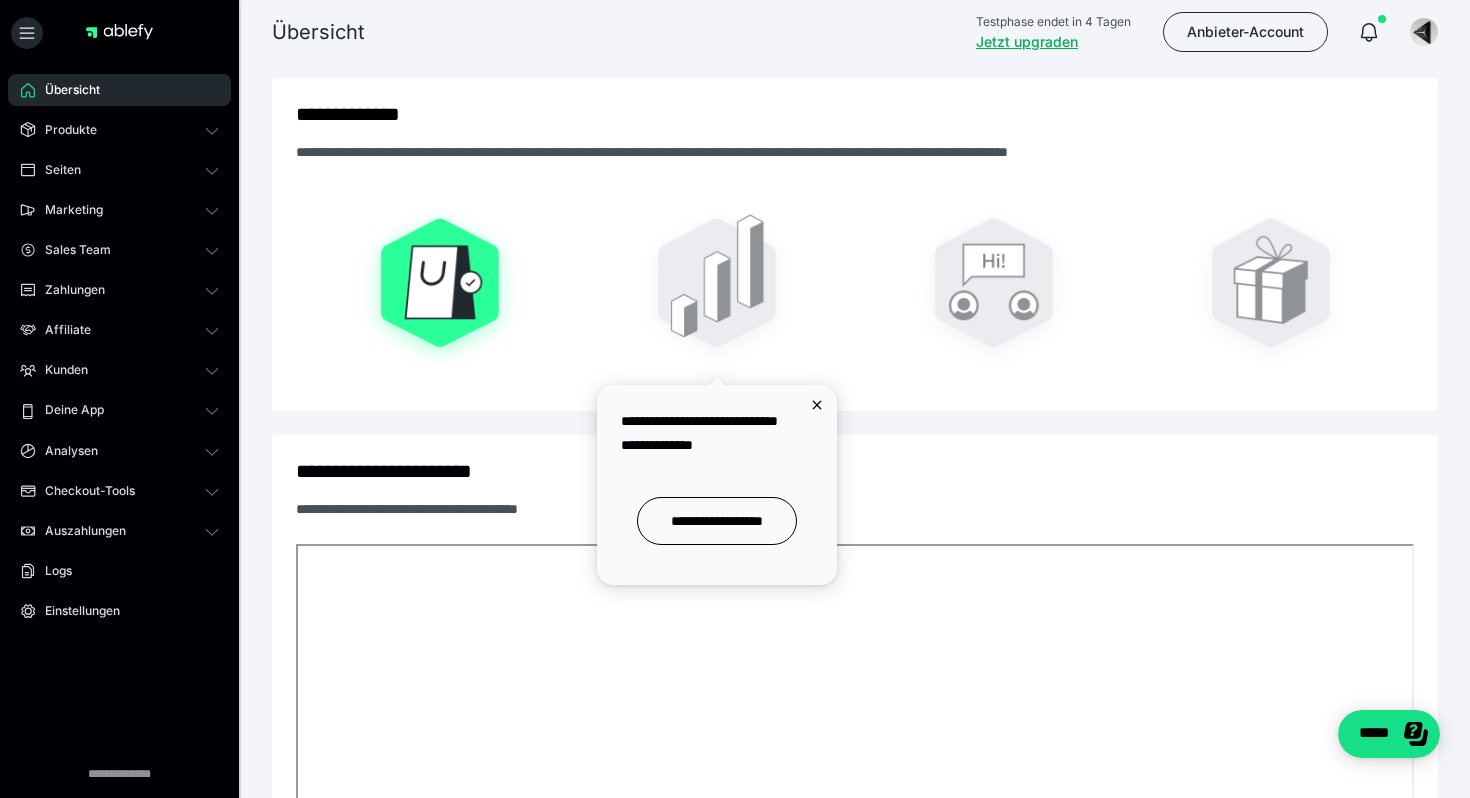click at bounding box center (717, 277) 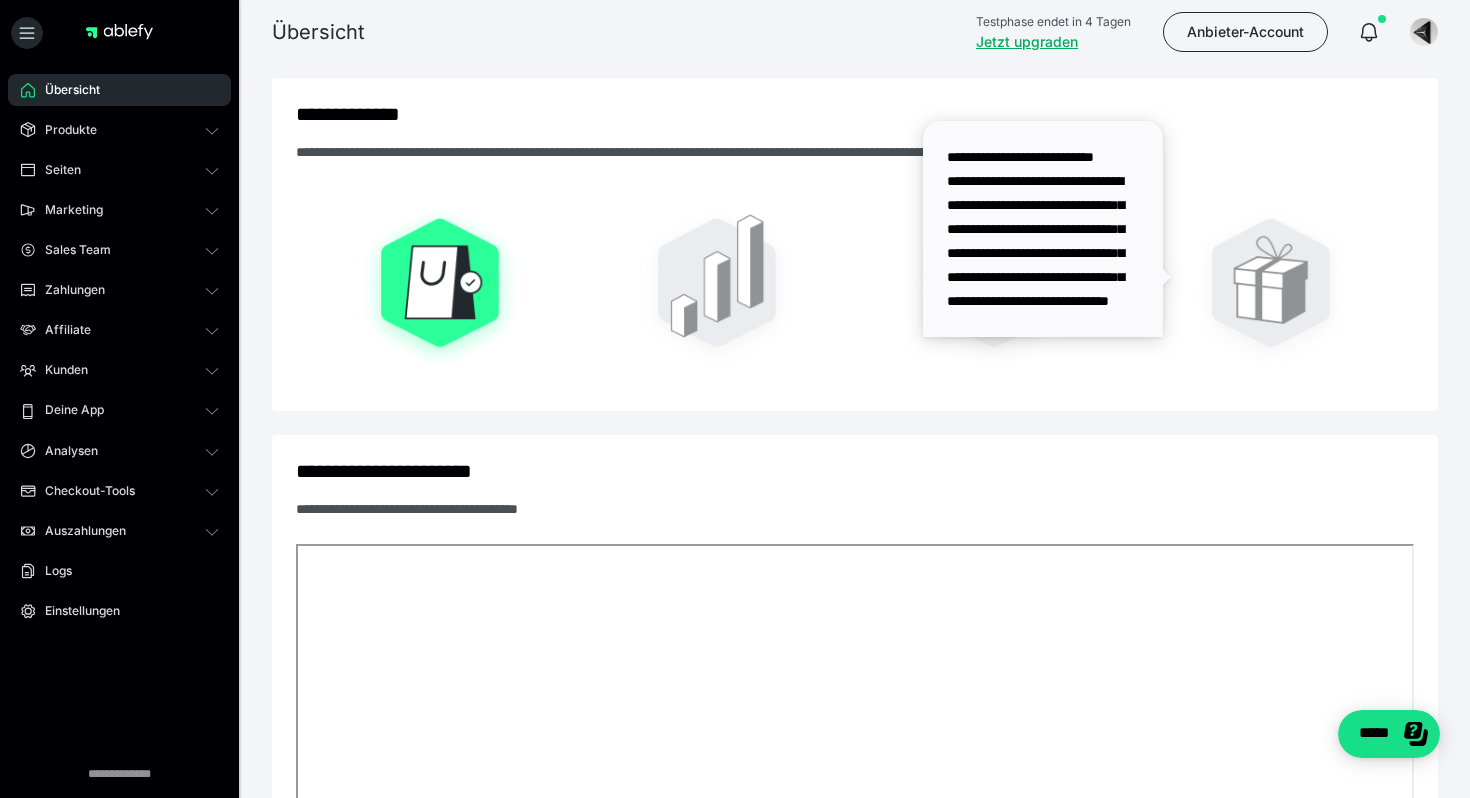 scroll, scrollTop: 0, scrollLeft: 0, axis: both 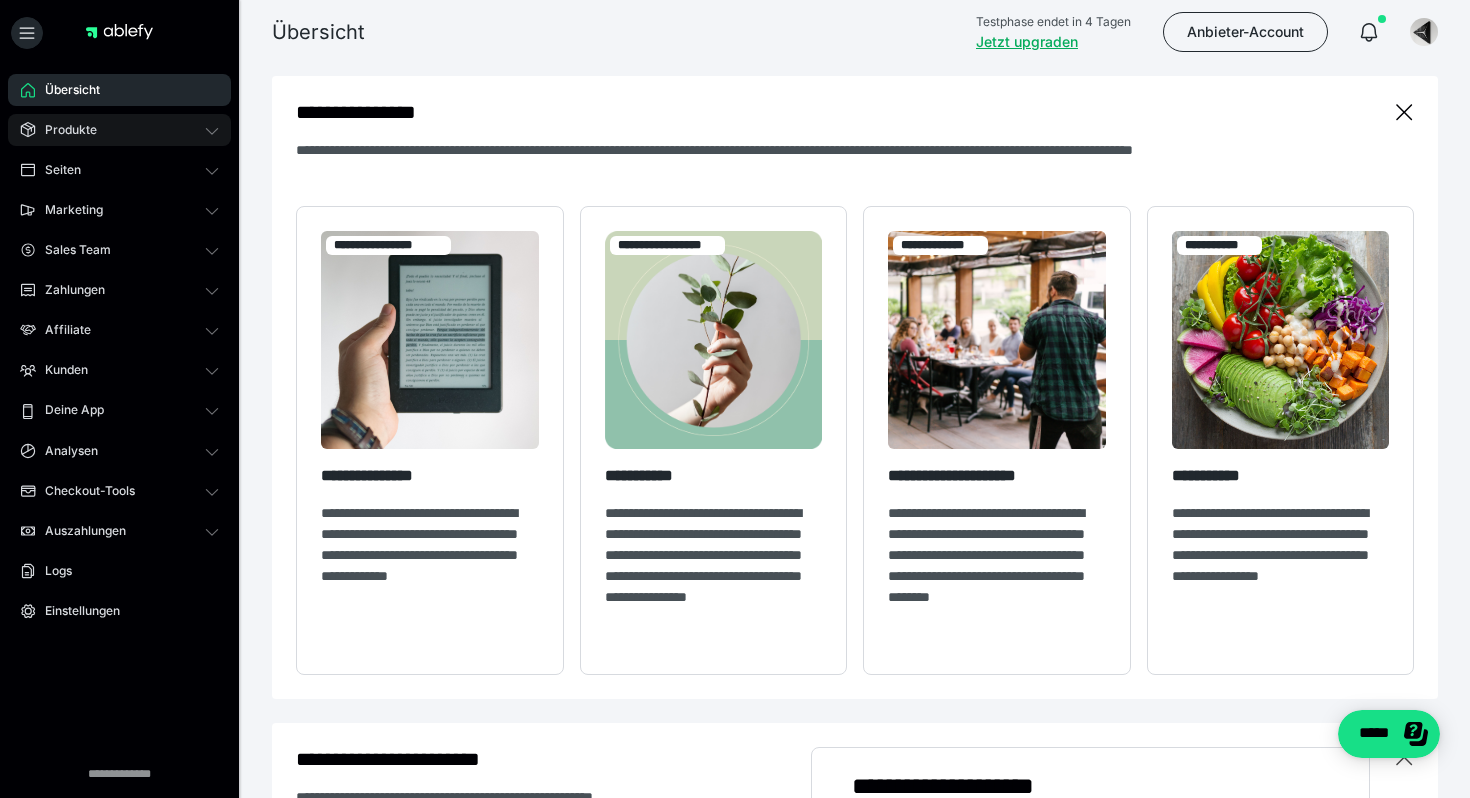 click on "Produkte" at bounding box center (119, 130) 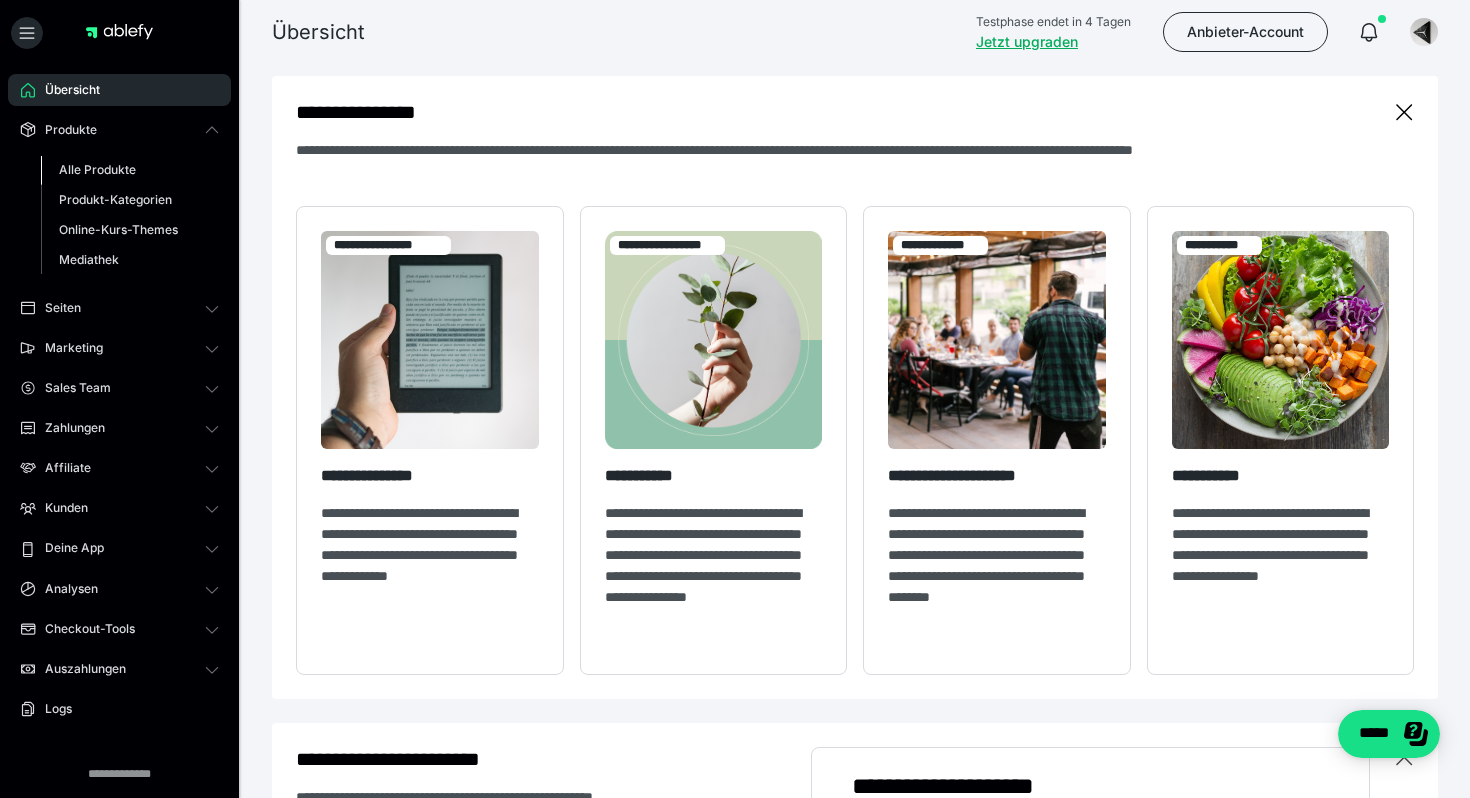 click on "Alle Produkte" at bounding box center (97, 169) 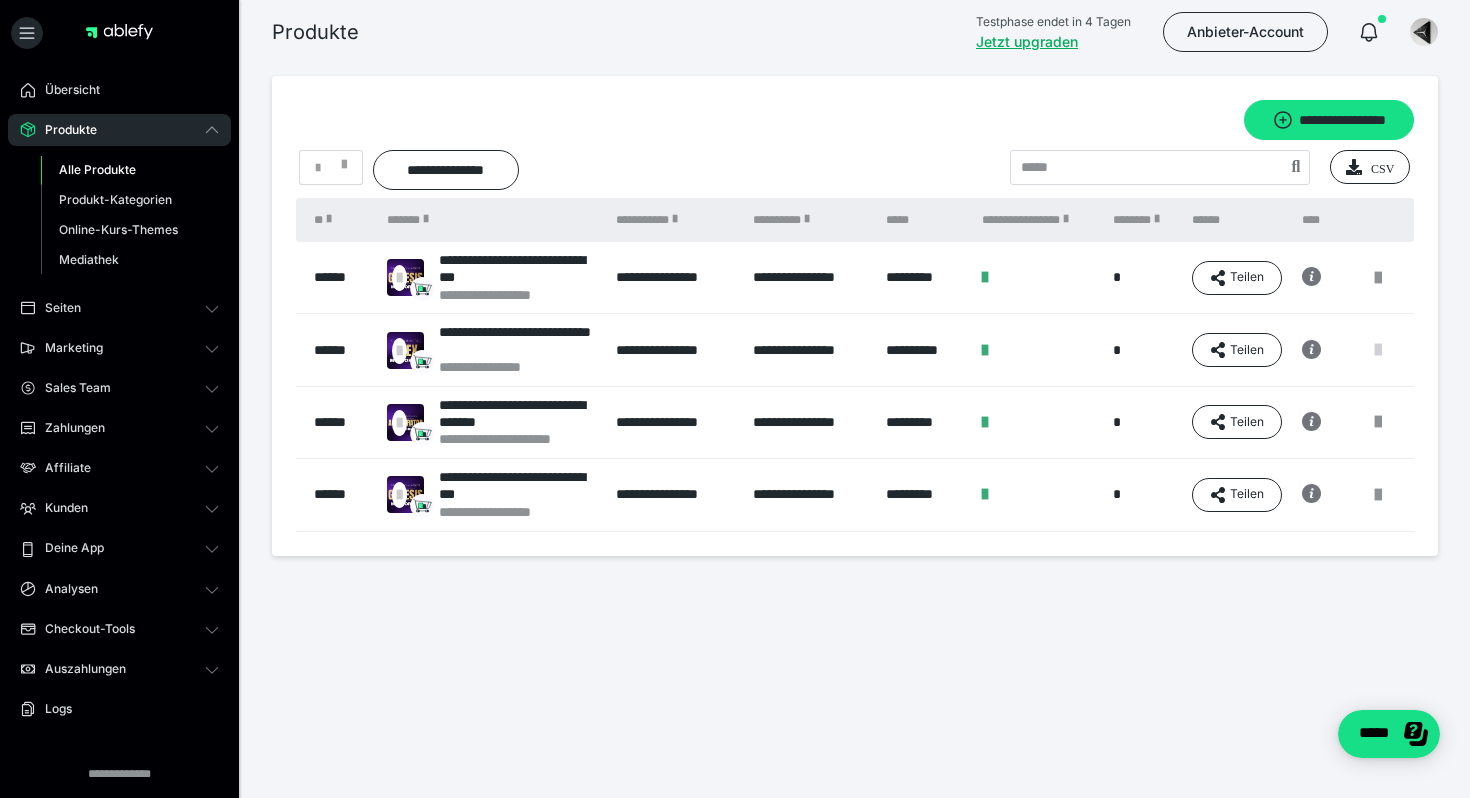 click at bounding box center [1378, 350] 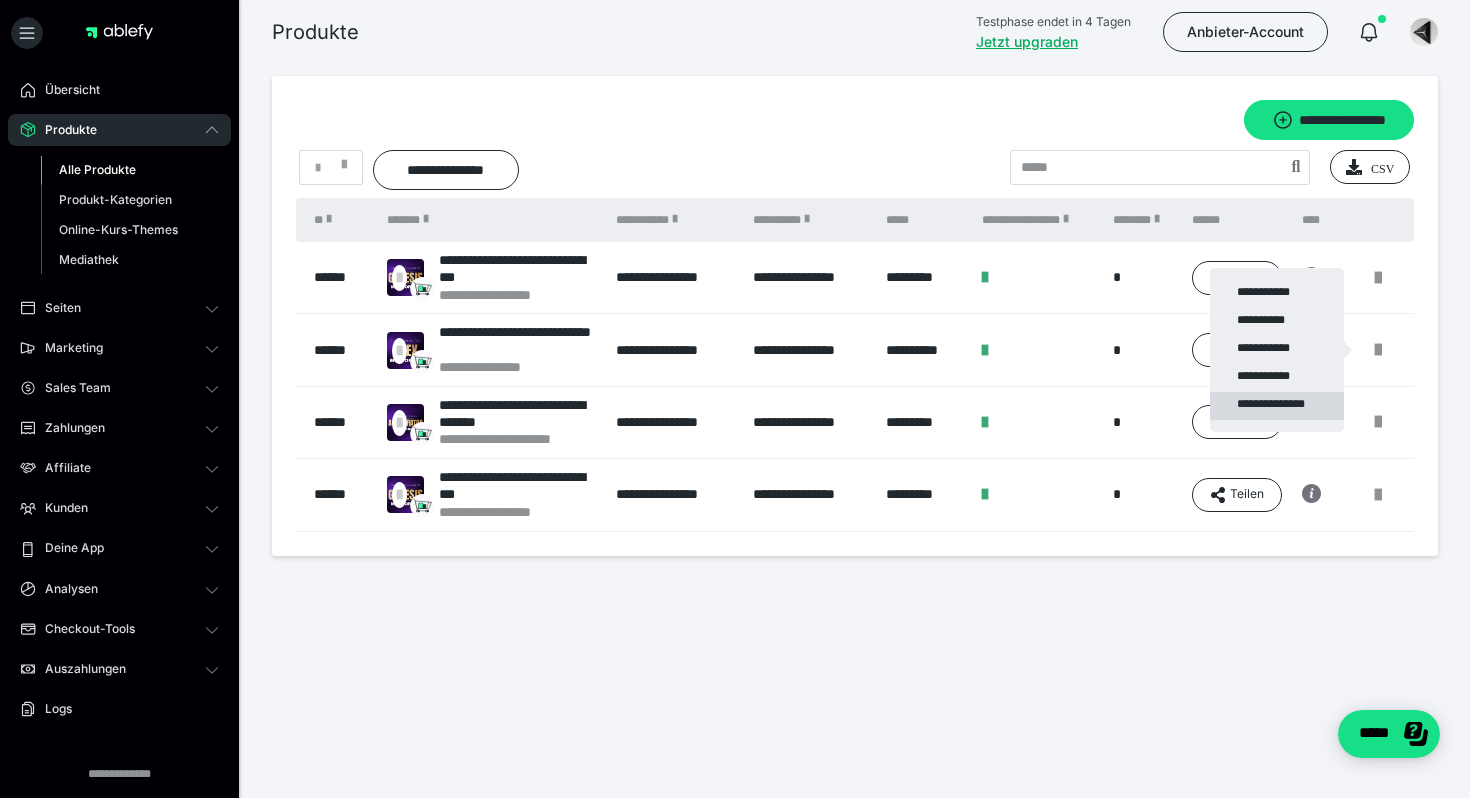 click on "**********" at bounding box center (1277, 406) 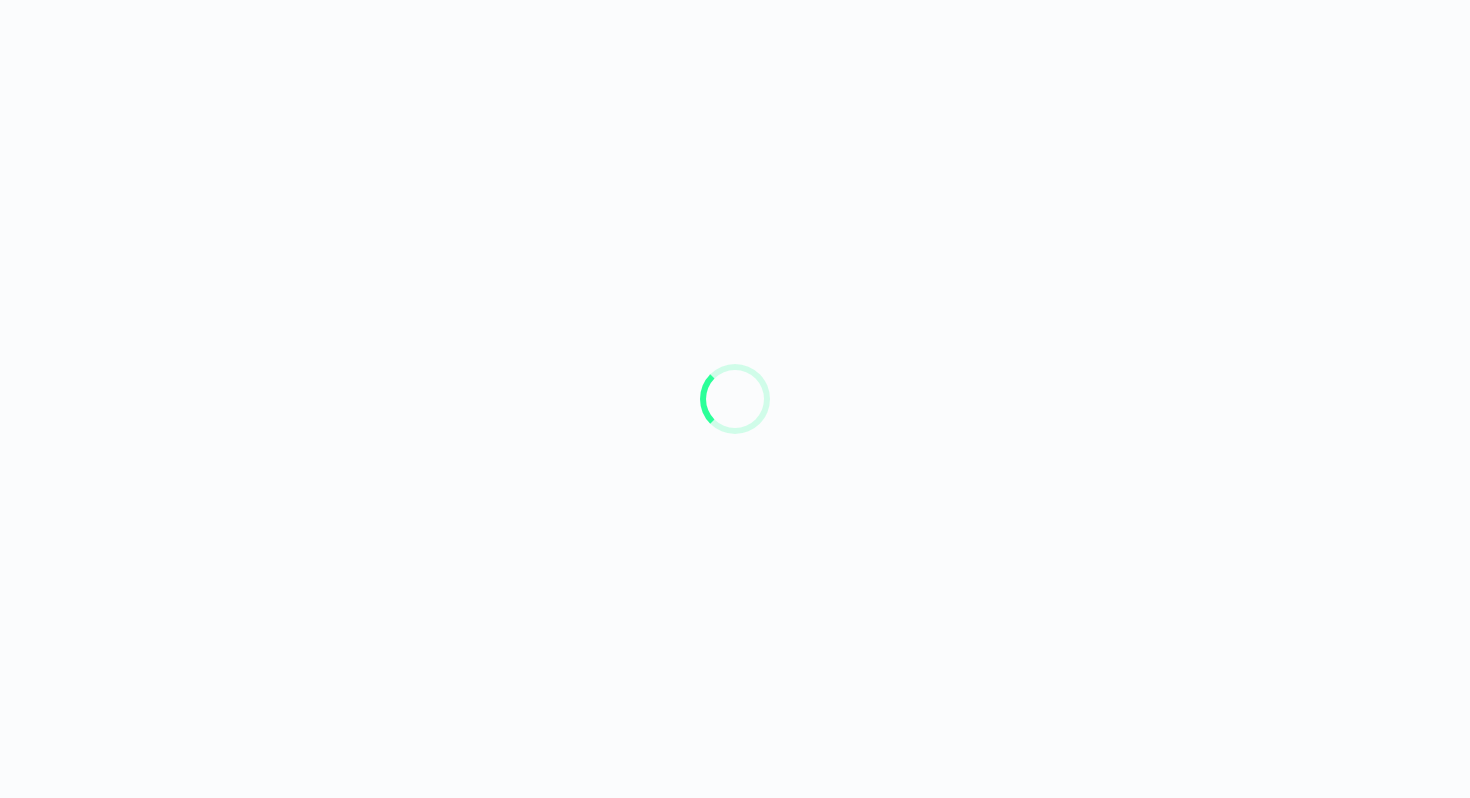 scroll, scrollTop: 0, scrollLeft: 0, axis: both 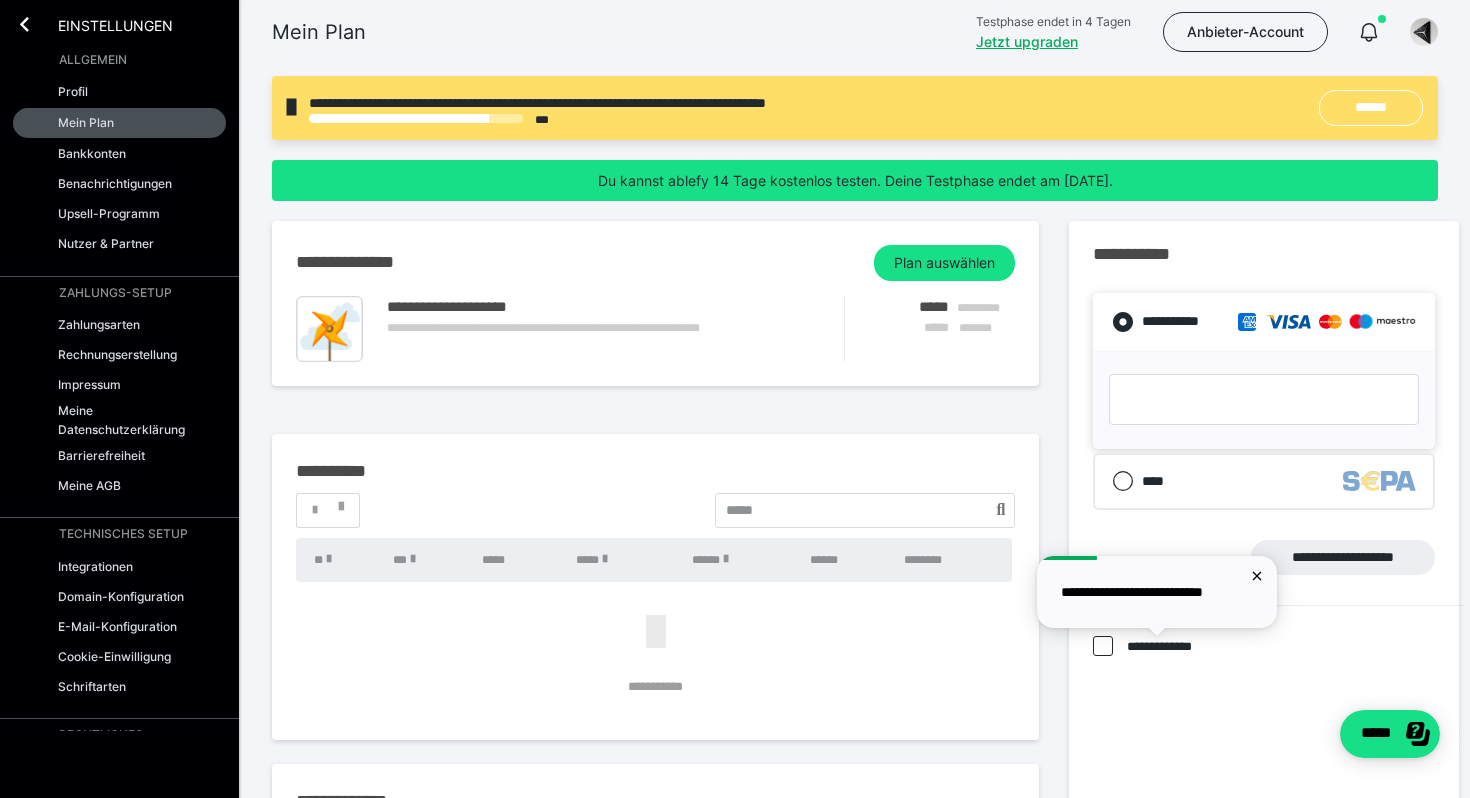 drag, startPoint x: 950, startPoint y: 270, endPoint x: 948, endPoint y: 357, distance: 87.02299 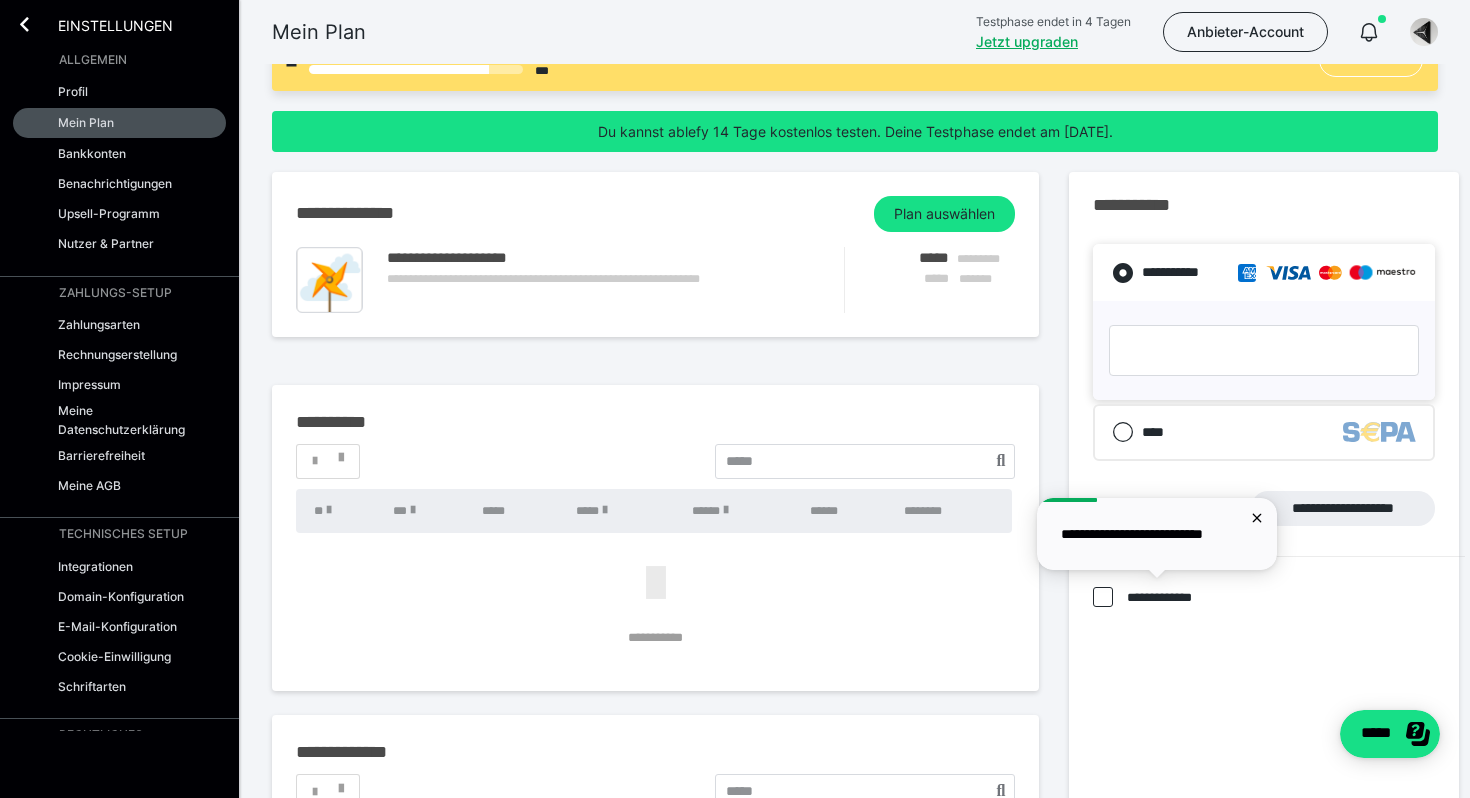 scroll, scrollTop: 60, scrollLeft: 1, axis: both 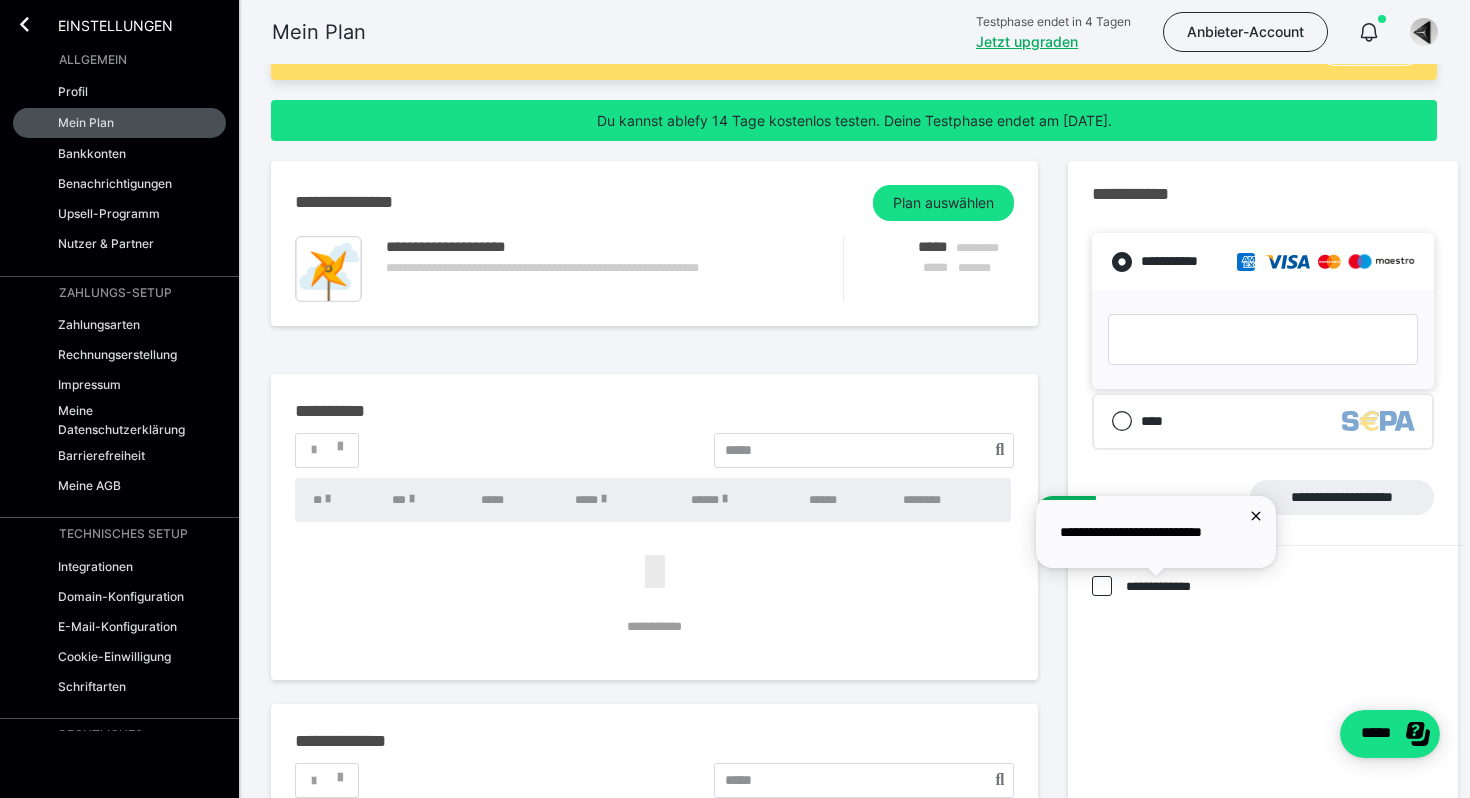 drag, startPoint x: 1252, startPoint y: 512, endPoint x: 1222, endPoint y: 590, distance: 83.57033 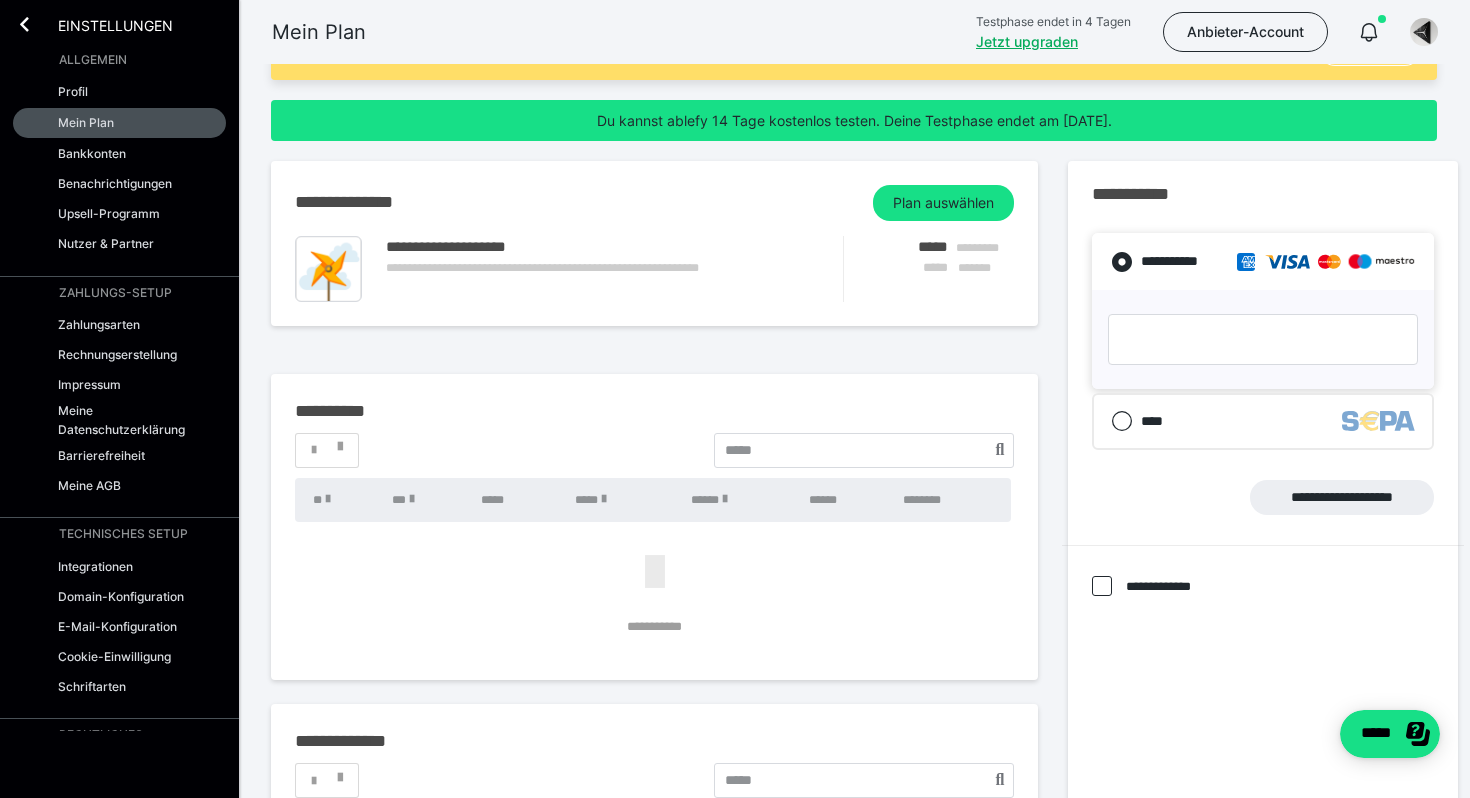 click at bounding box center (1102, 586) 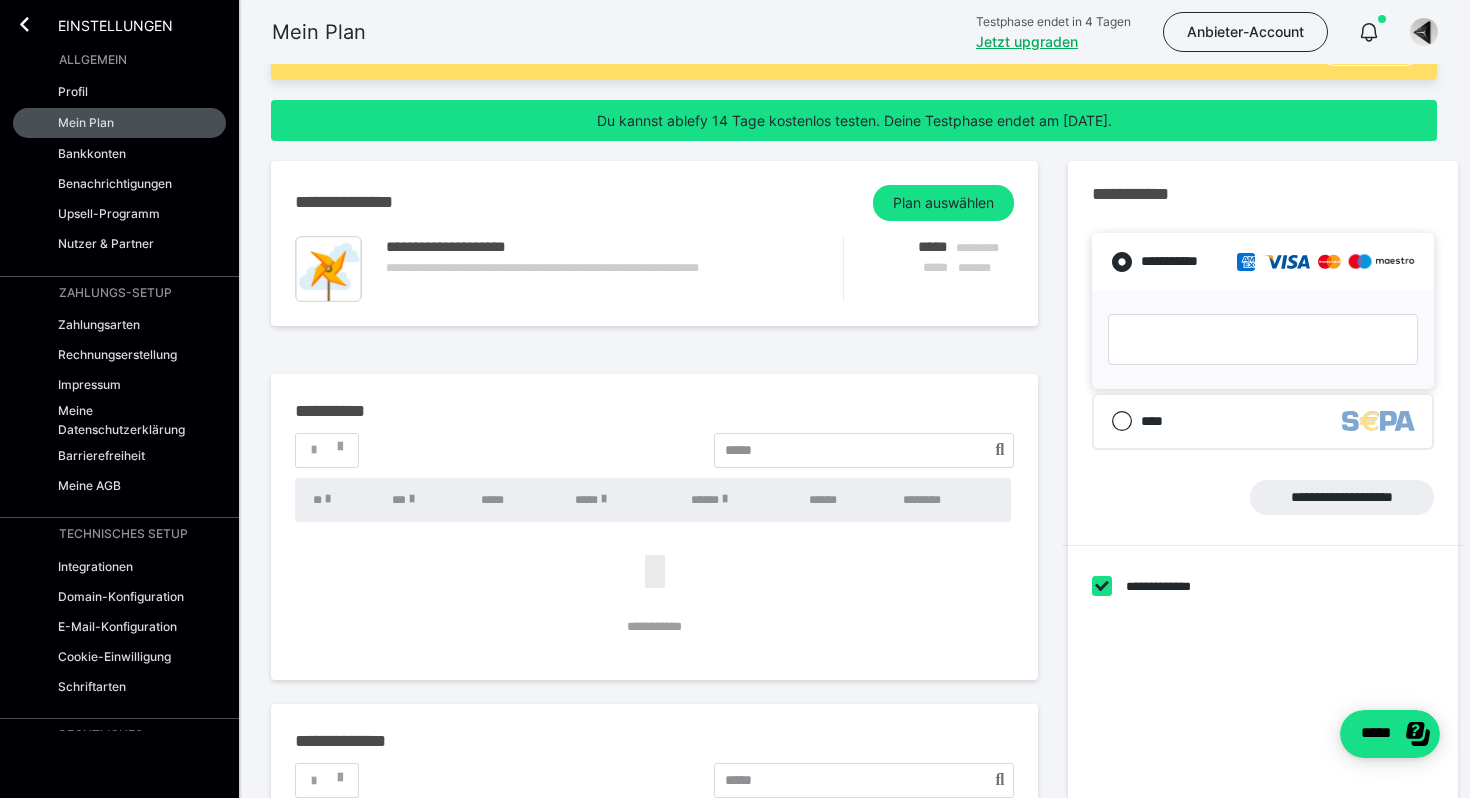 checkbox on "****" 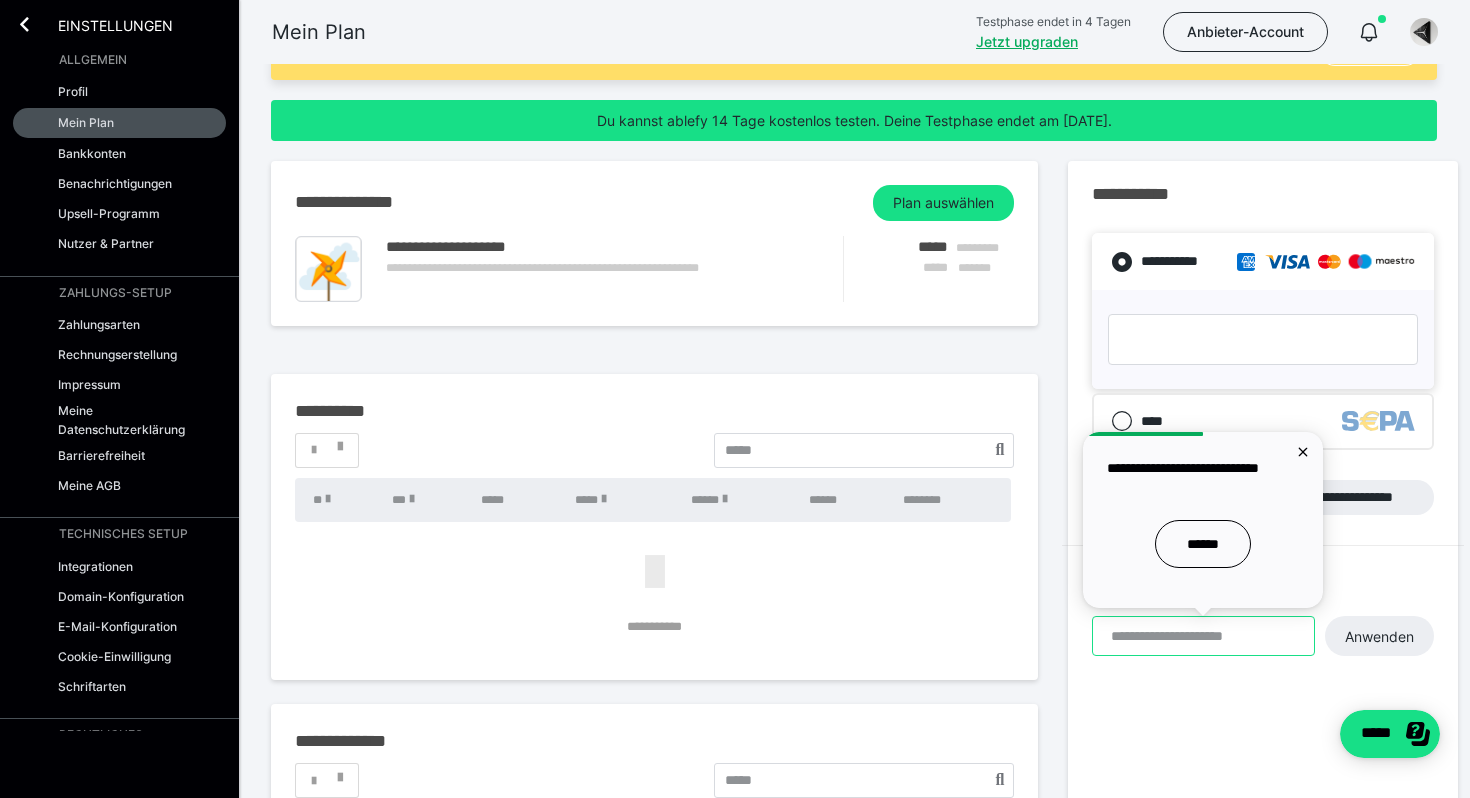 click at bounding box center [1203, 636] 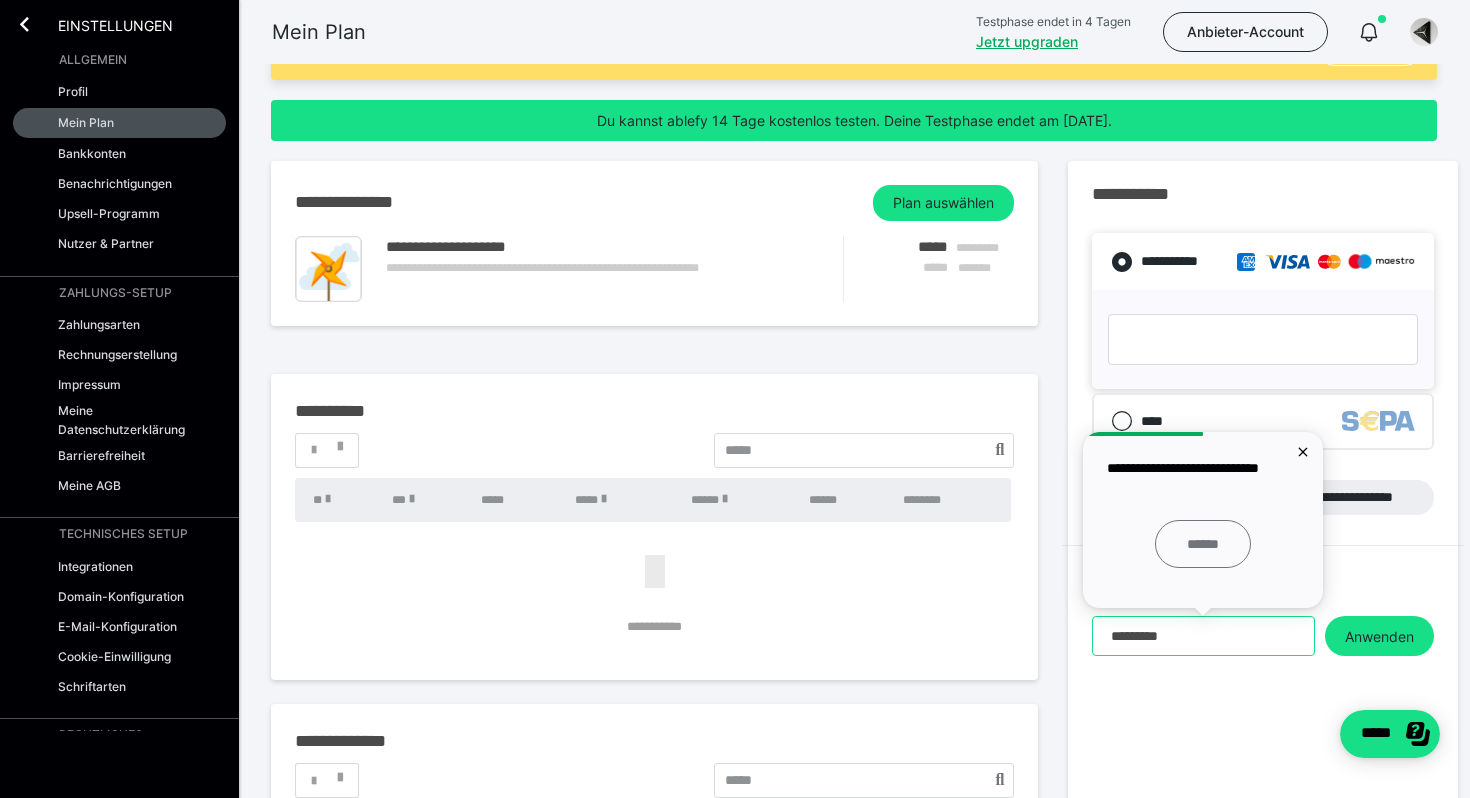 type on "*********" 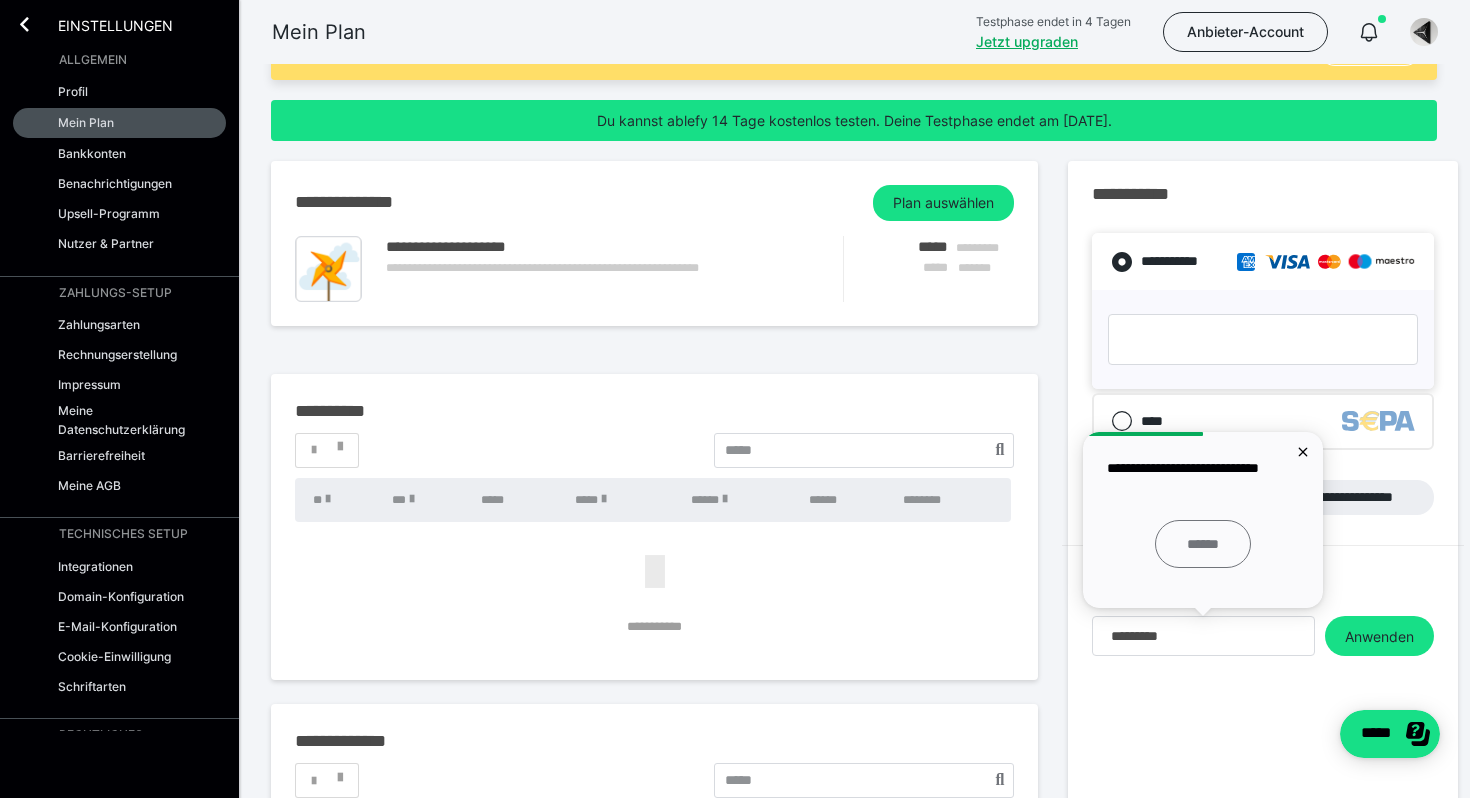 click on "******" at bounding box center [1203, 544] 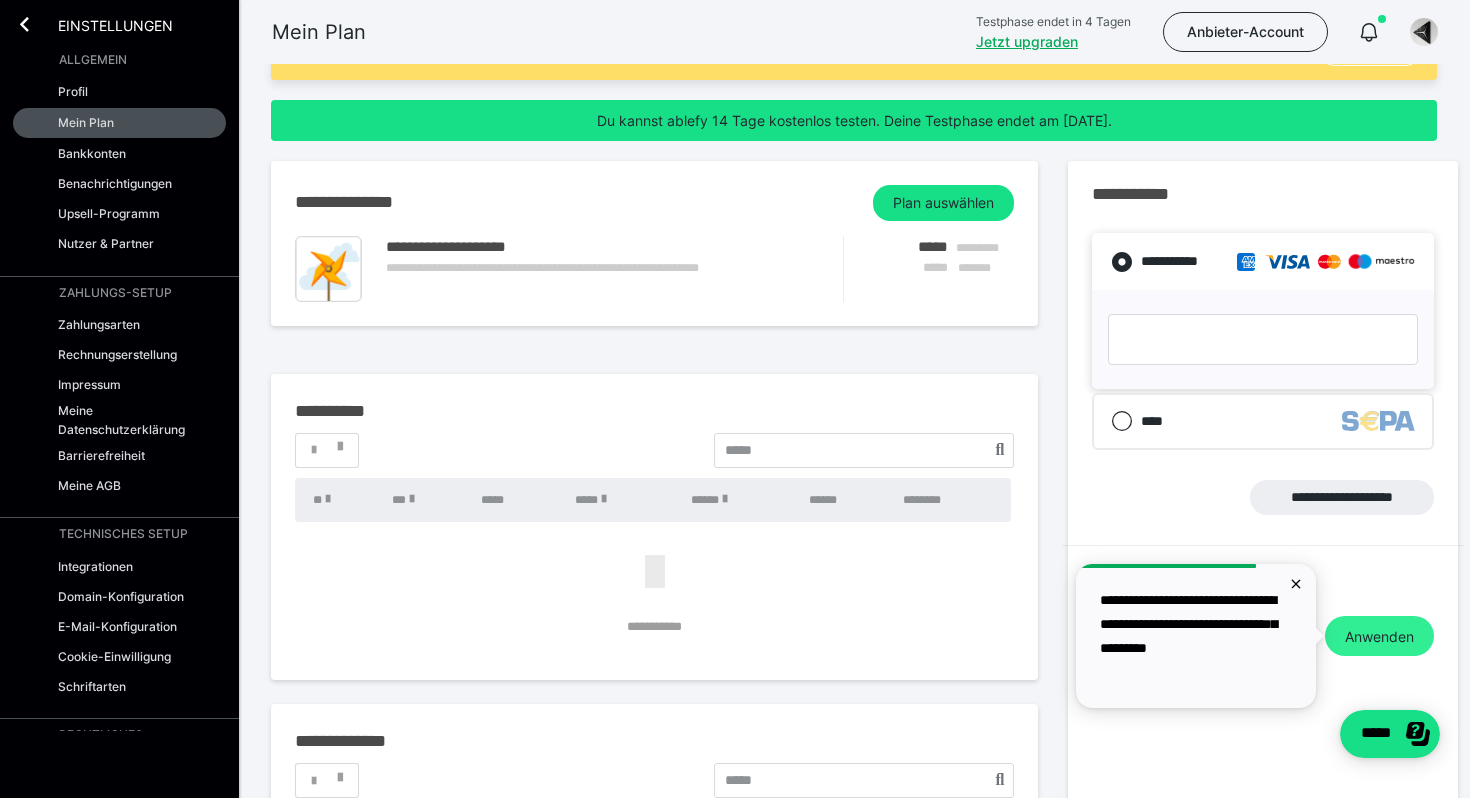 click on "Anwenden" at bounding box center [1379, 636] 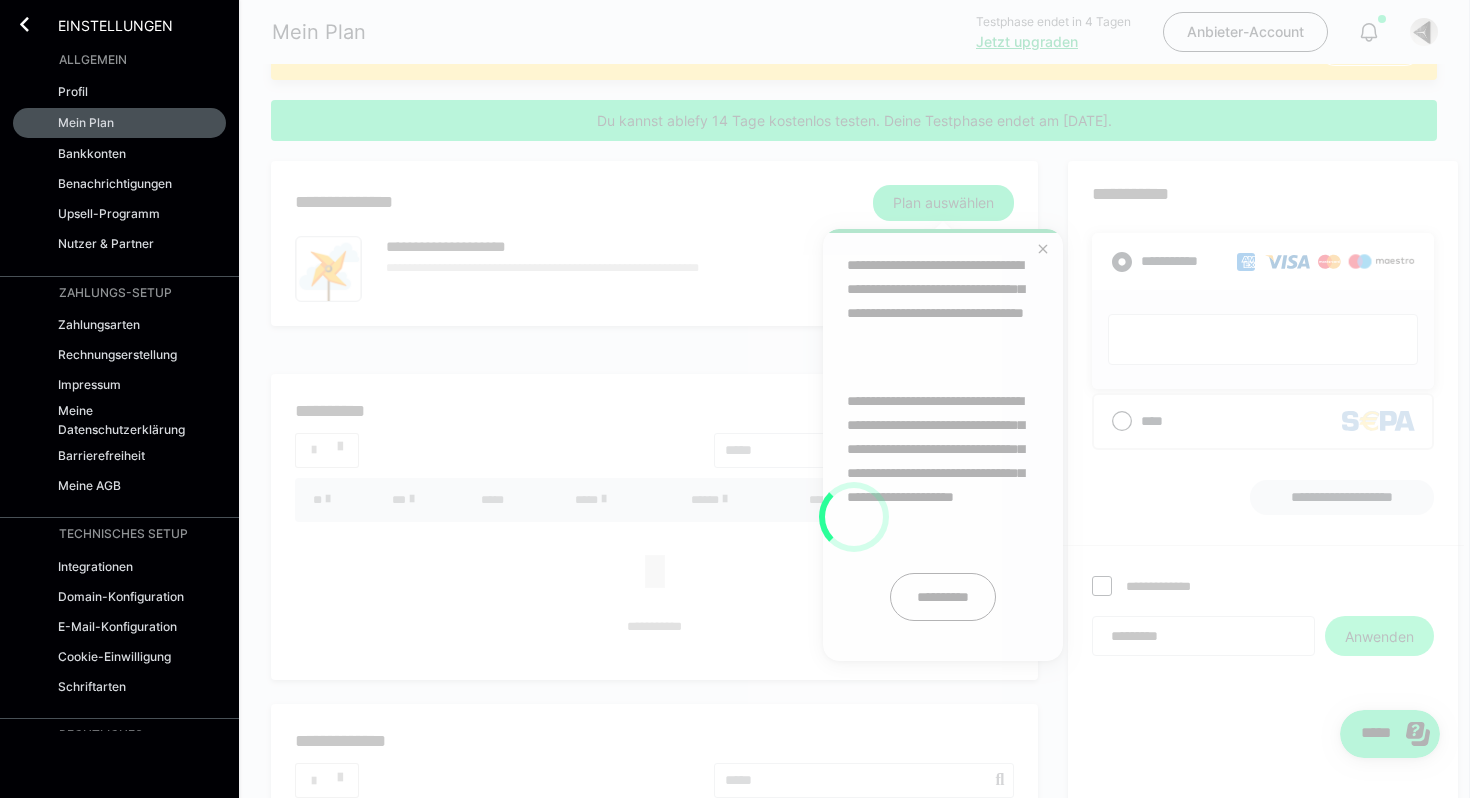 scroll, scrollTop: 0, scrollLeft: 0, axis: both 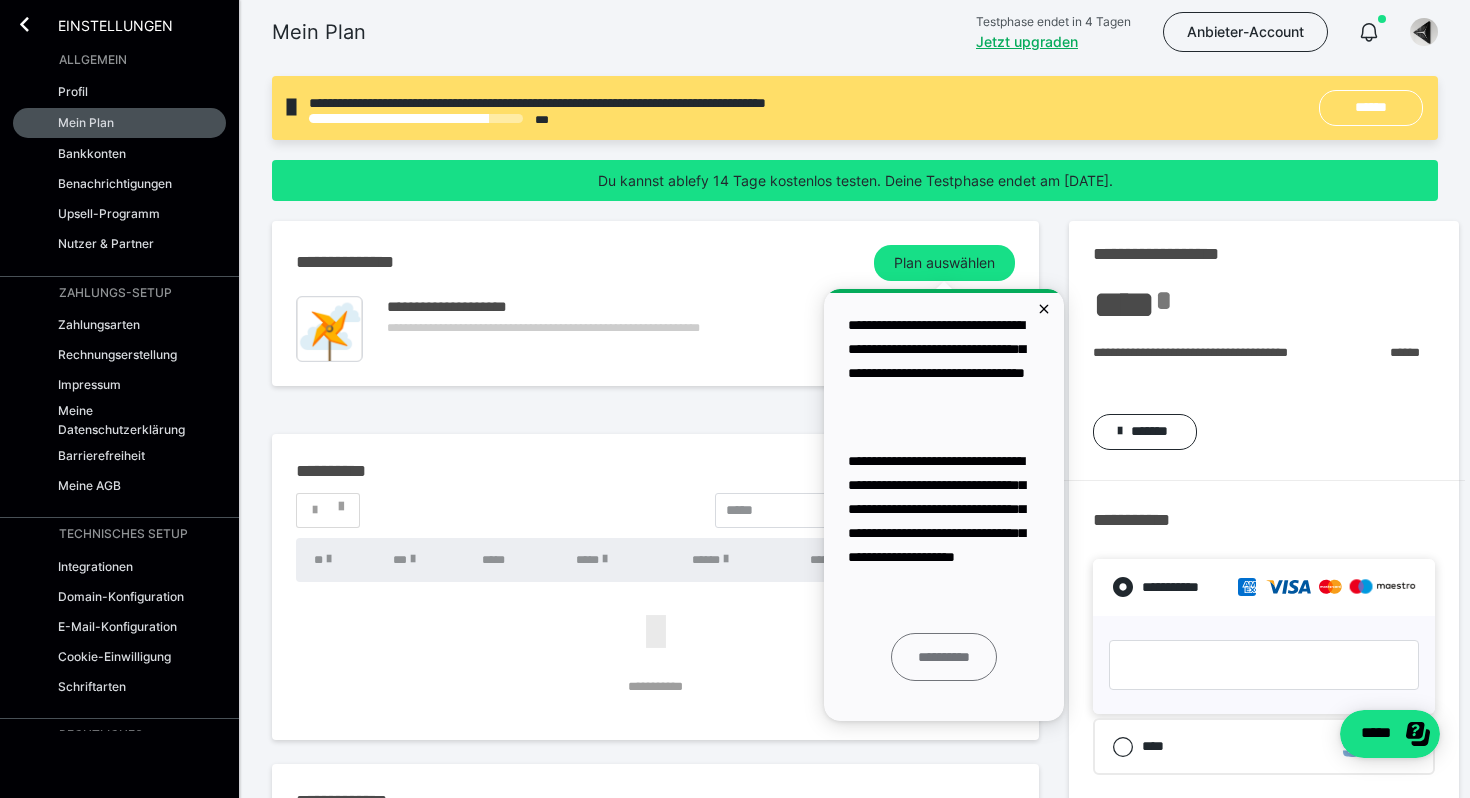 click on "**********" at bounding box center [944, 657] 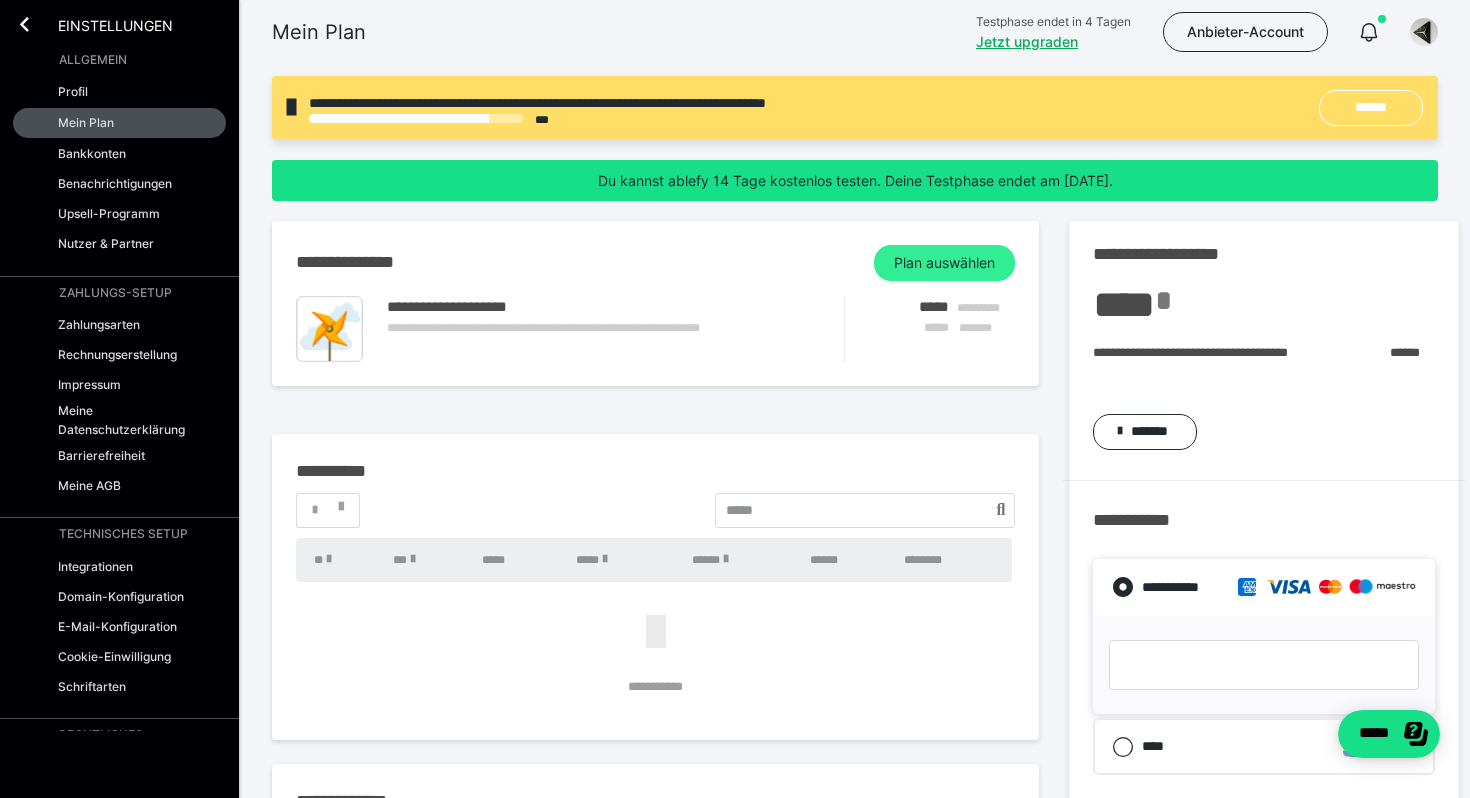 click on "Plan auswählen" at bounding box center (944, 263) 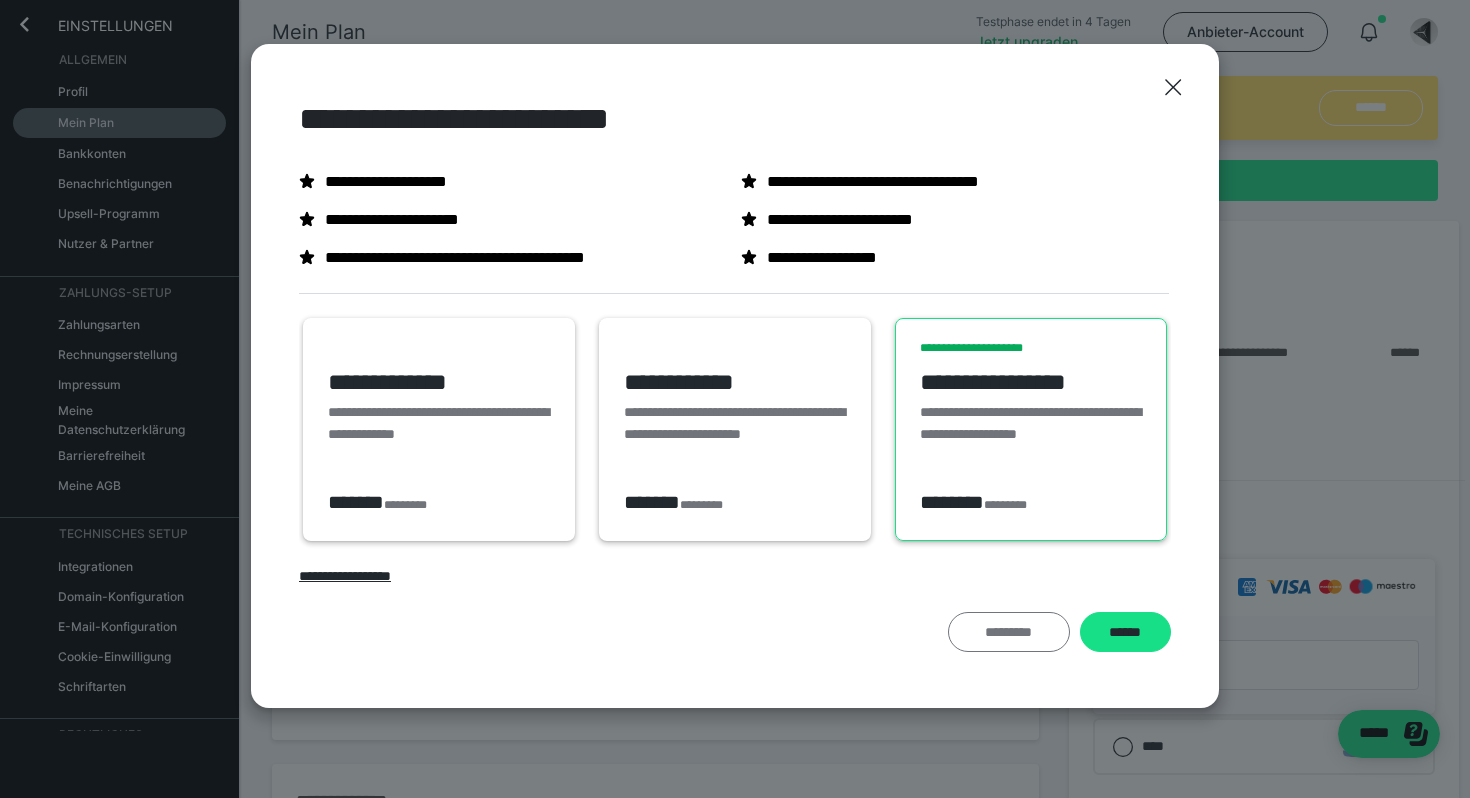 click on "*********" at bounding box center (1009, 632) 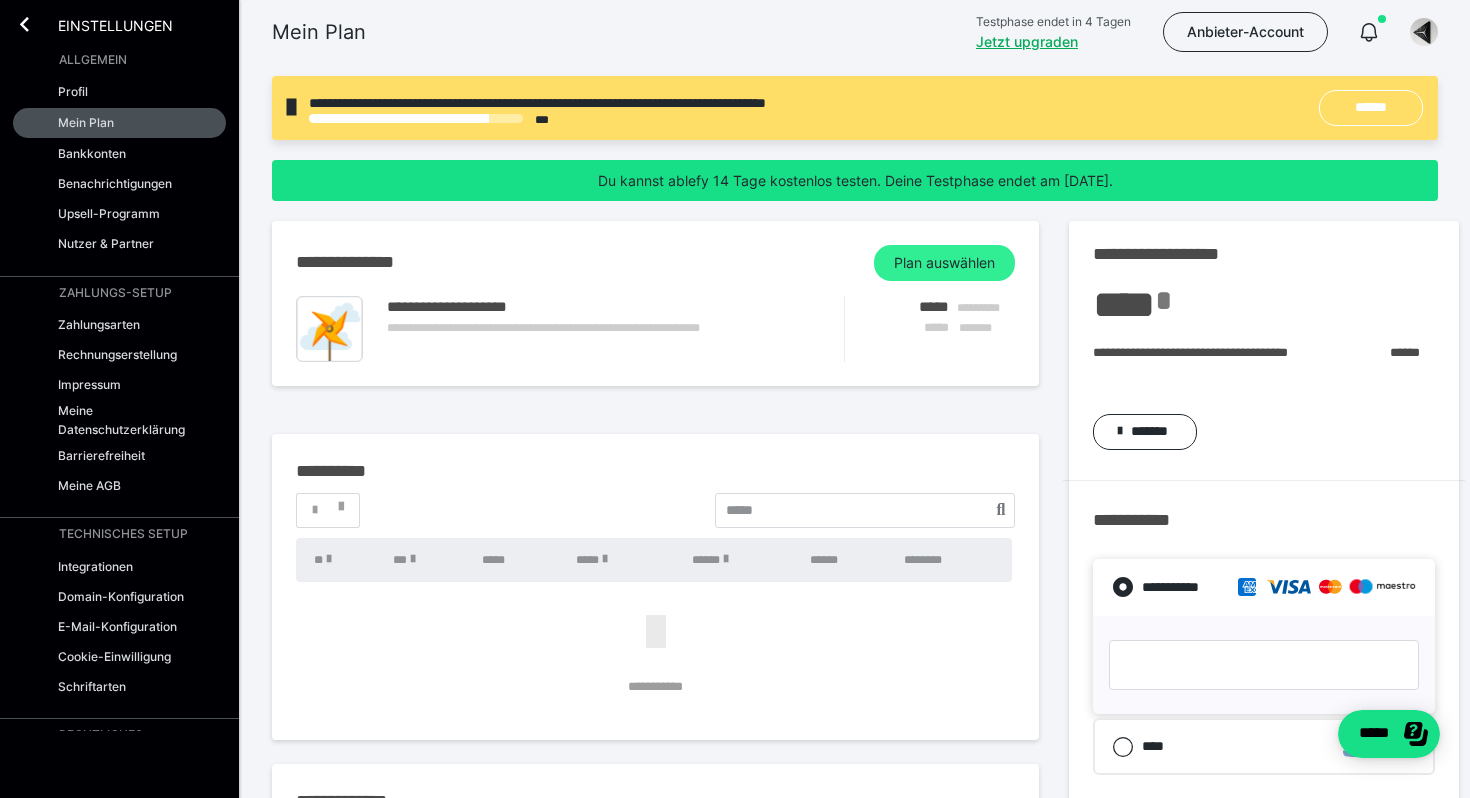 click on "Plan auswählen" at bounding box center (944, 263) 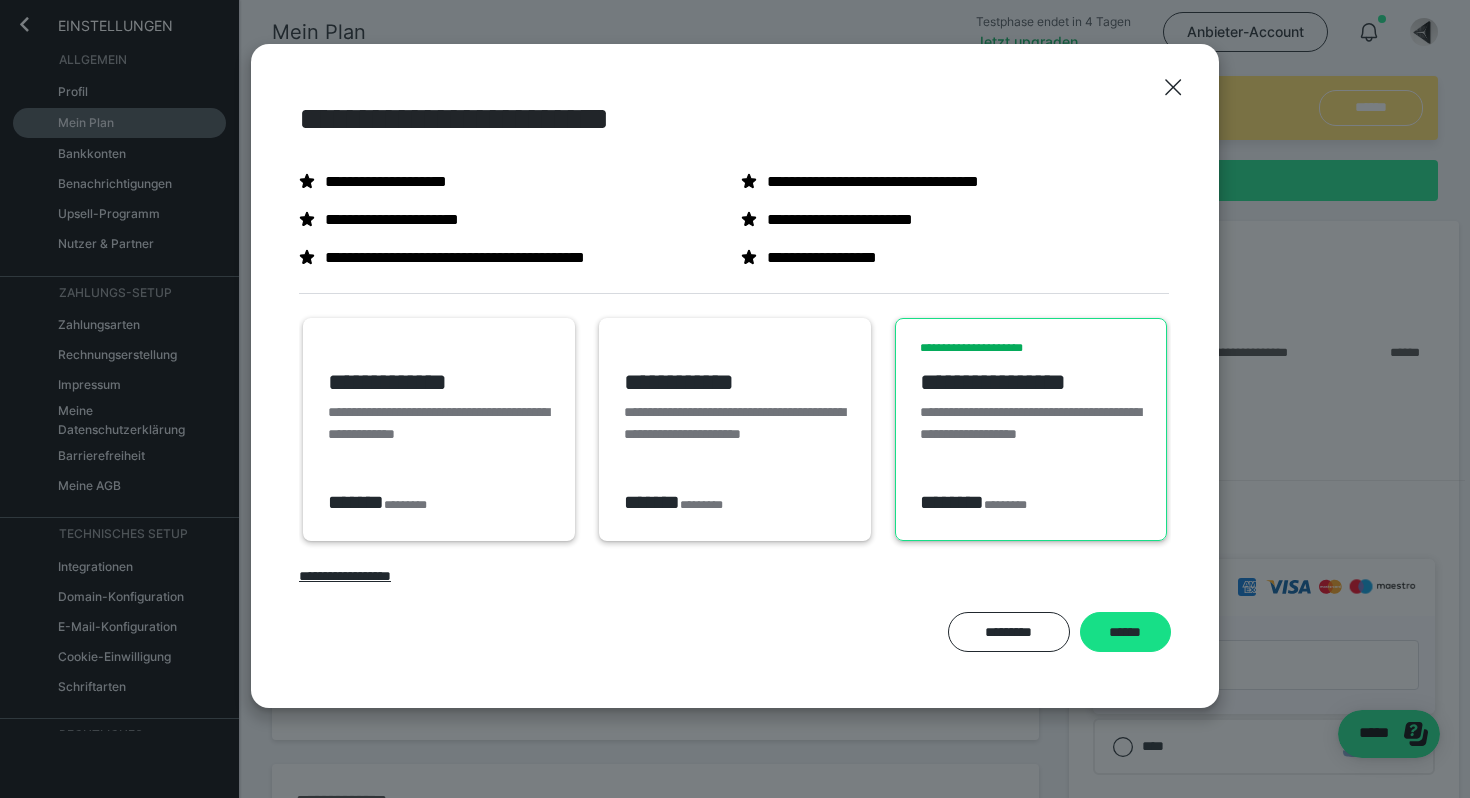 click on "**********" at bounding box center (439, 394) 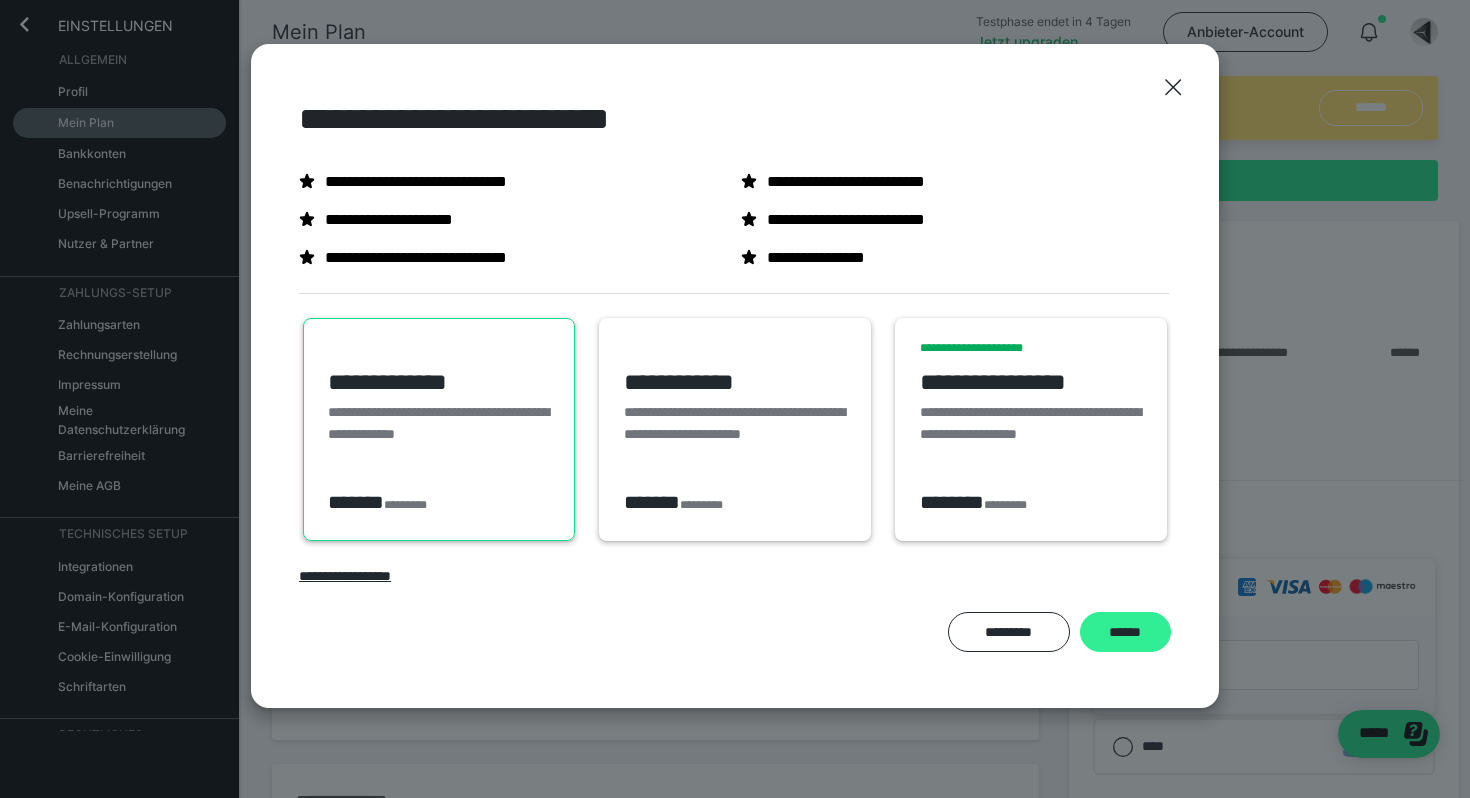 click on "******" at bounding box center [1125, 632] 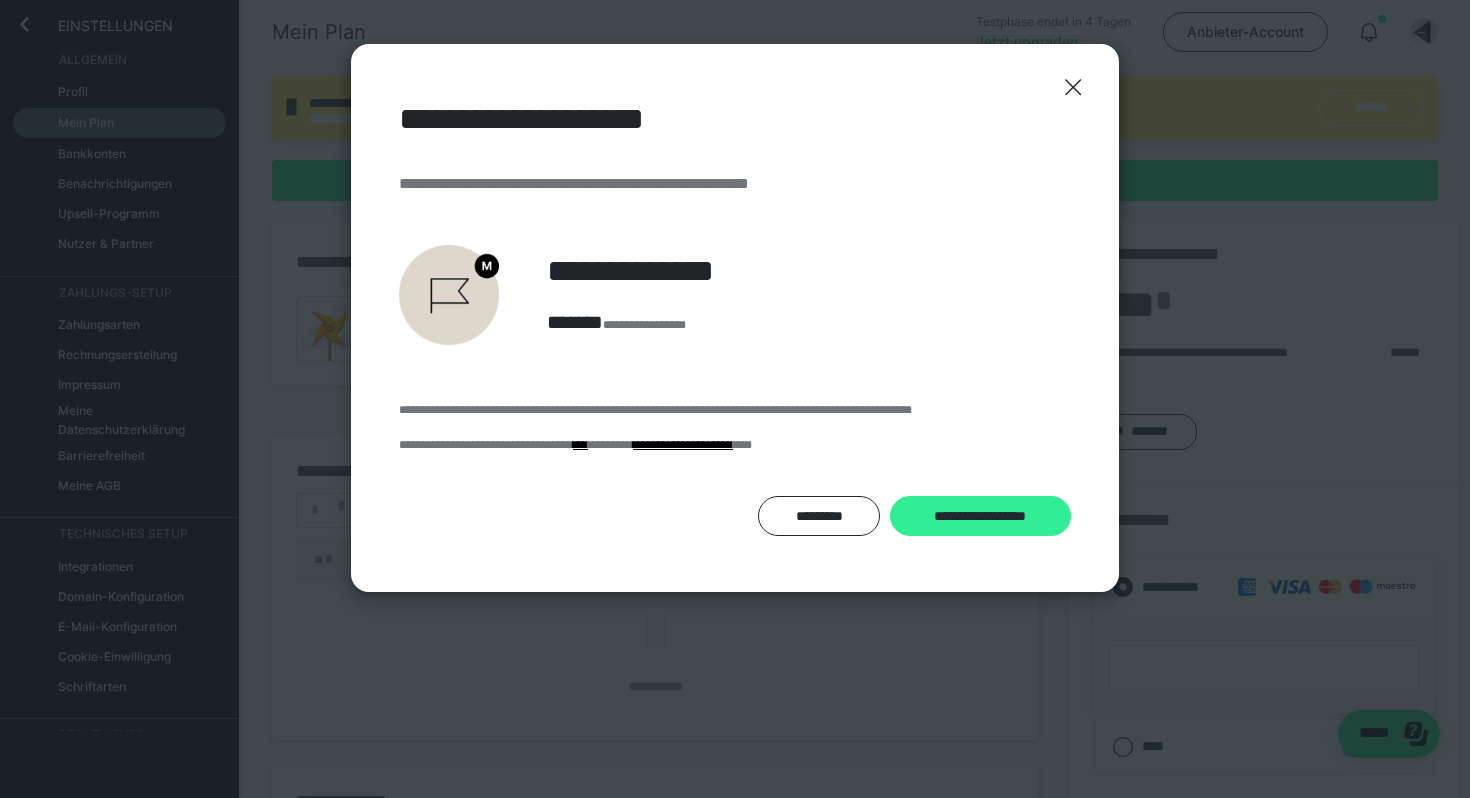 click on "**********" at bounding box center [980, 516] 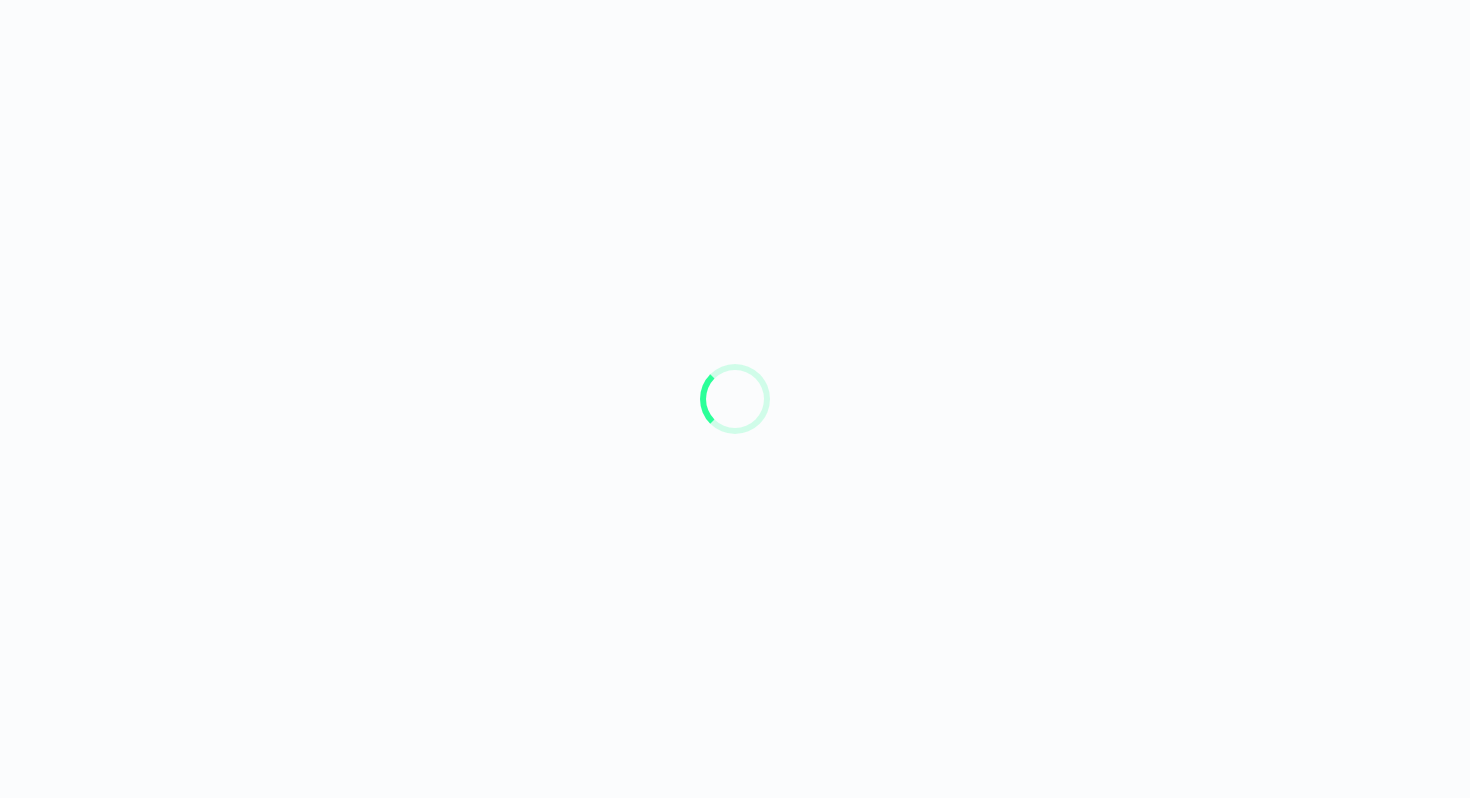 scroll, scrollTop: 0, scrollLeft: 0, axis: both 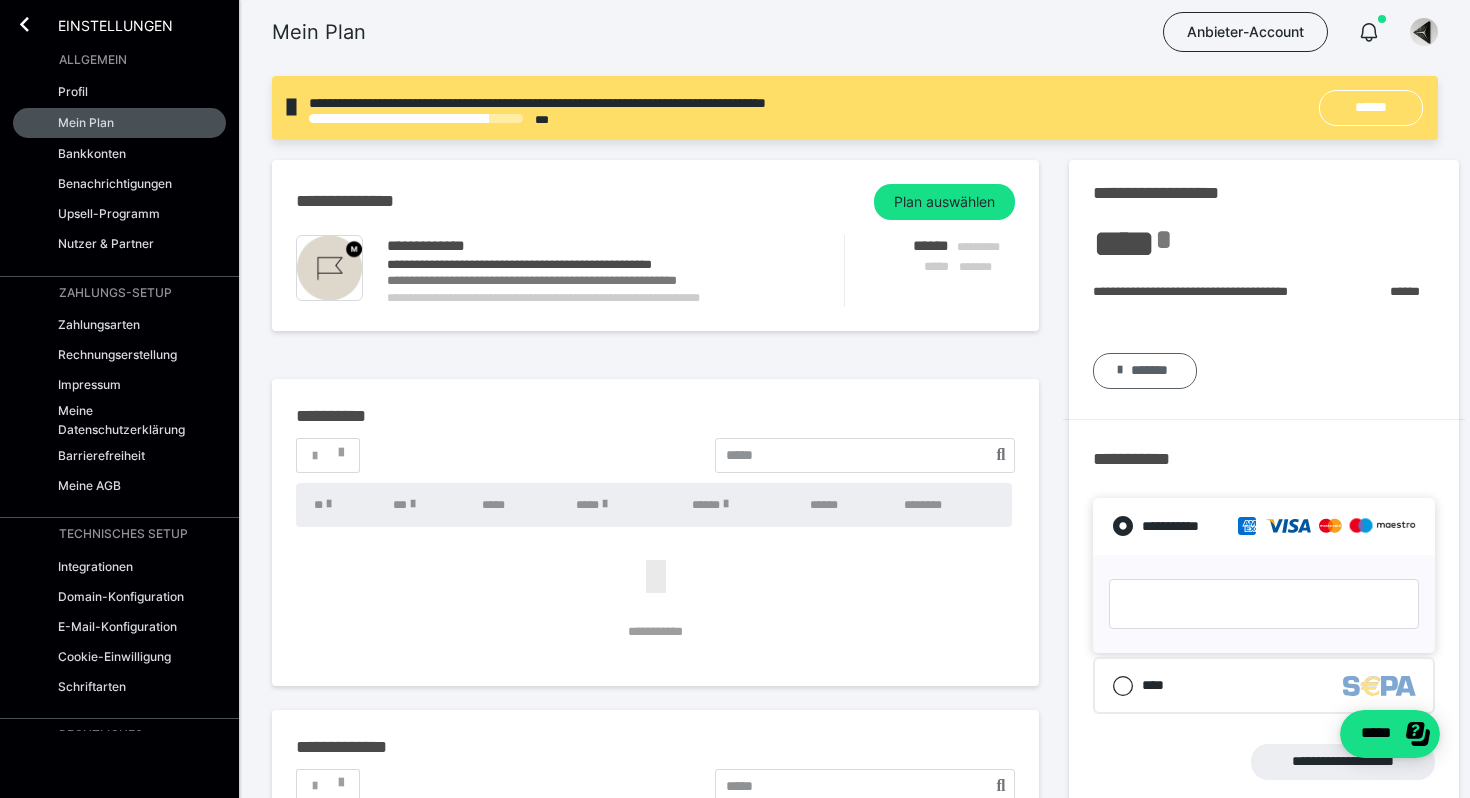click on "*******" at bounding box center [1145, 371] 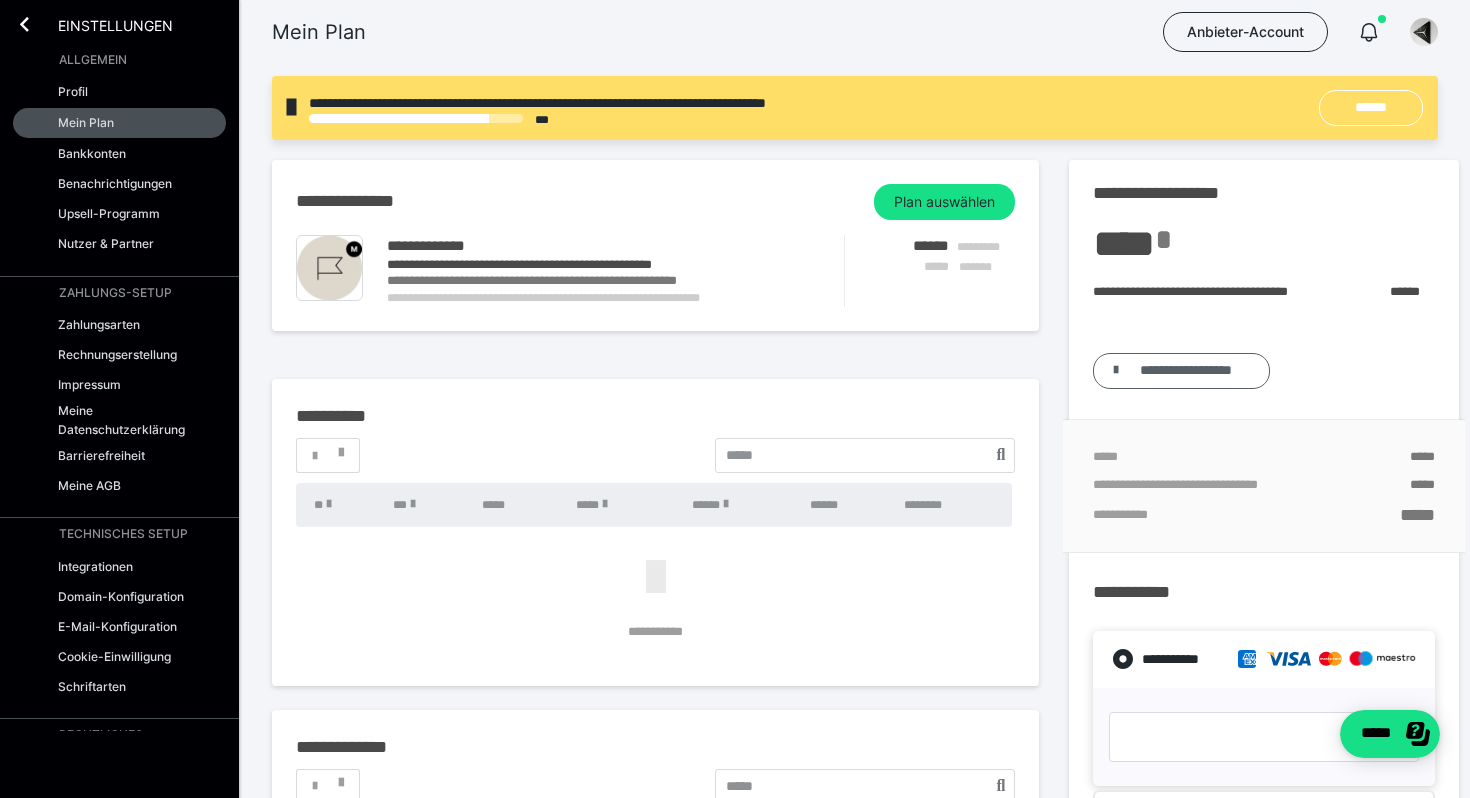 click on "**********" at bounding box center [1181, 371] 